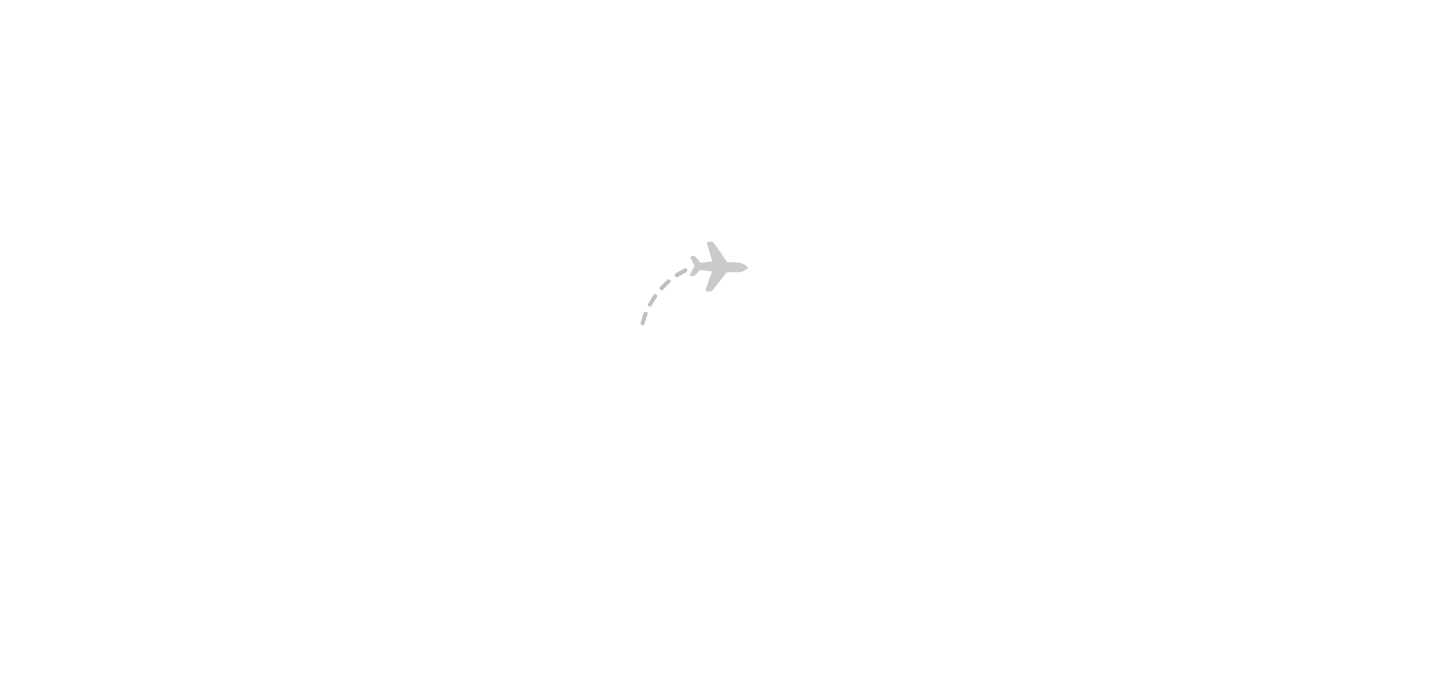 scroll, scrollTop: 0, scrollLeft: 0, axis: both 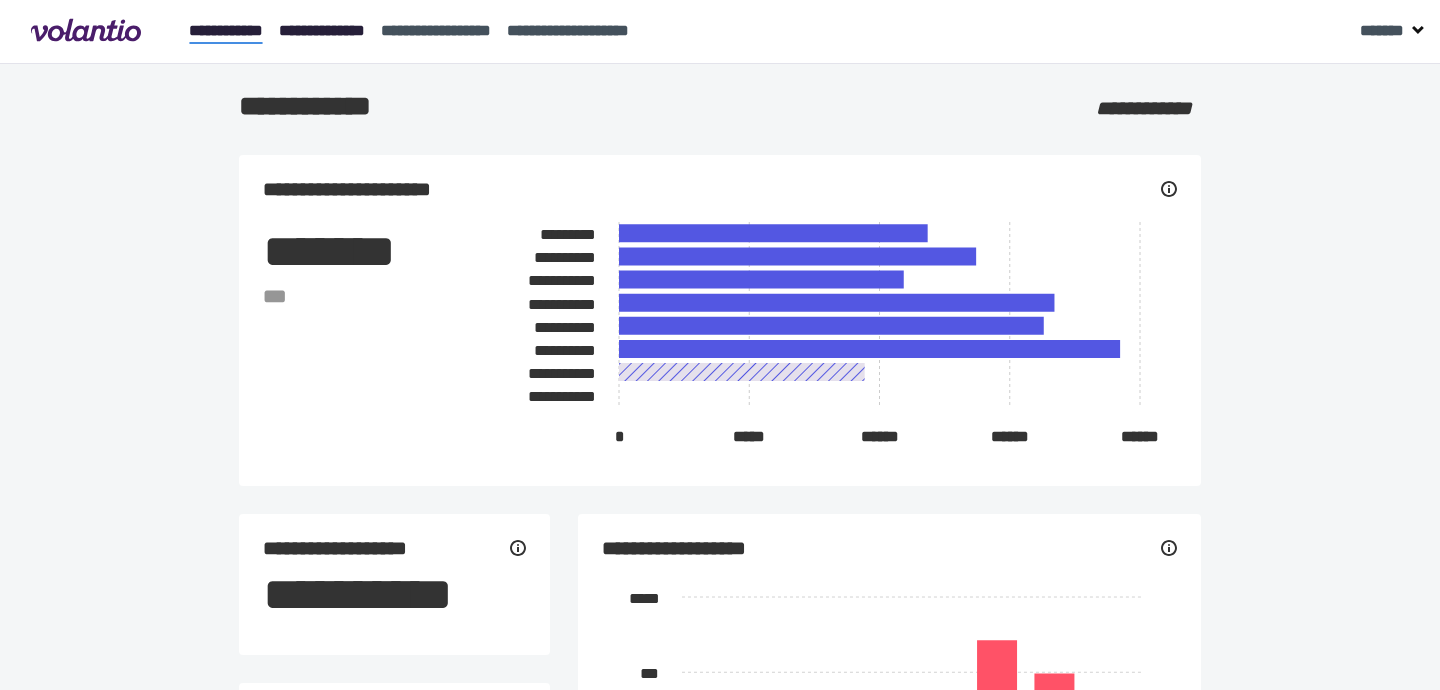 click on "**********" at bounding box center (322, 30) 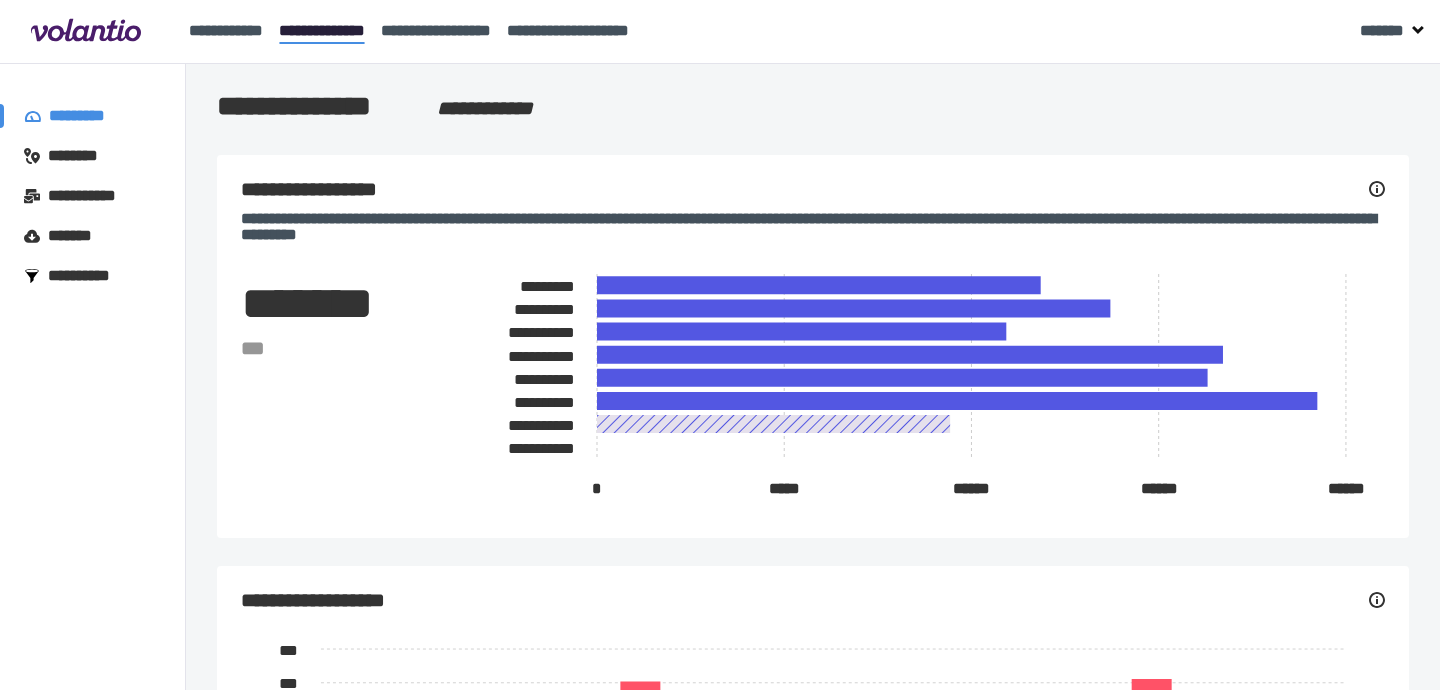 click on "********" at bounding box center (82, 156) 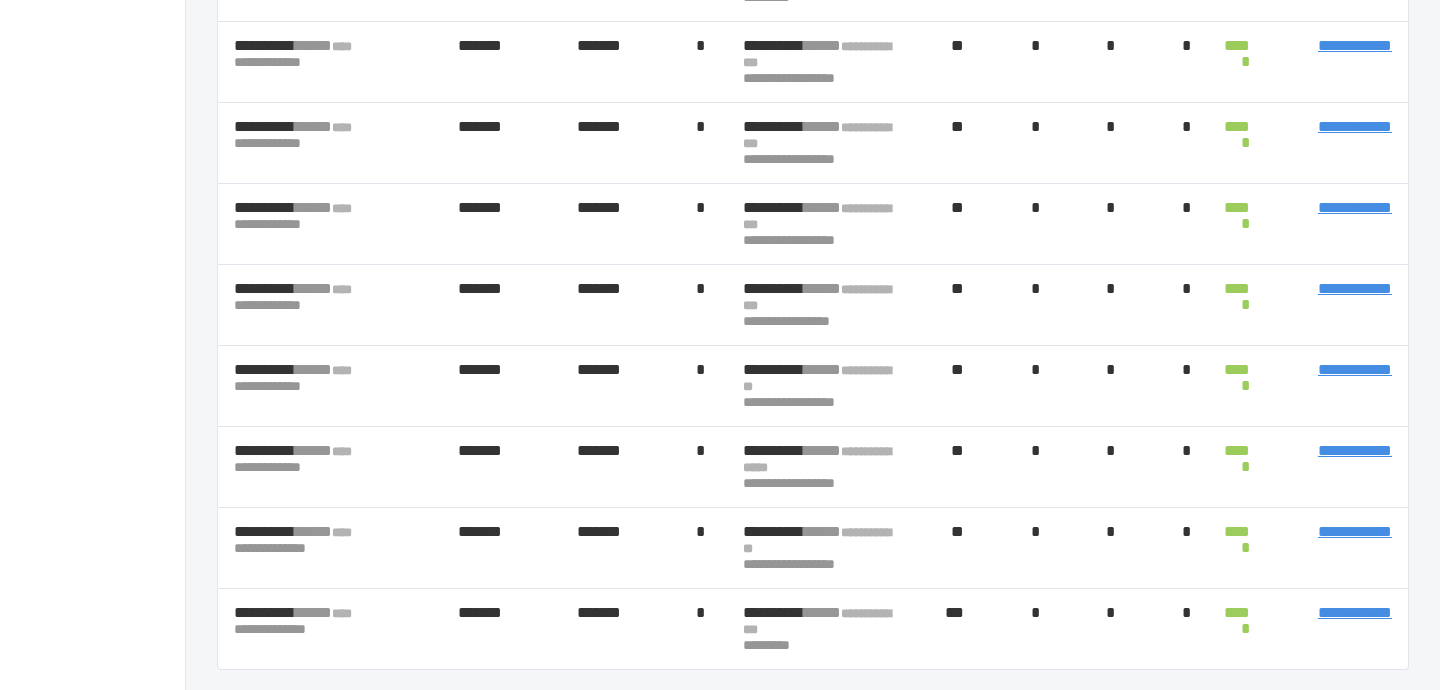 scroll, scrollTop: 500, scrollLeft: 0, axis: vertical 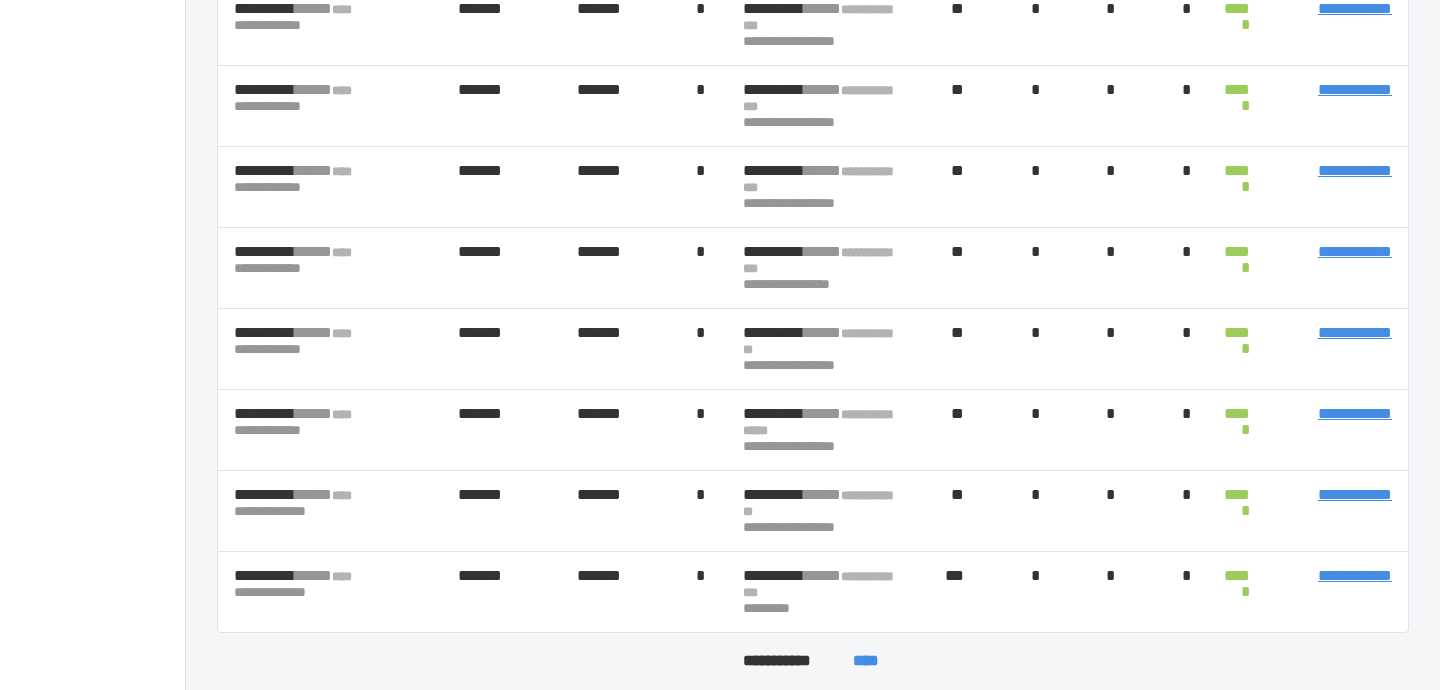click on "****" at bounding box center (865, 661) 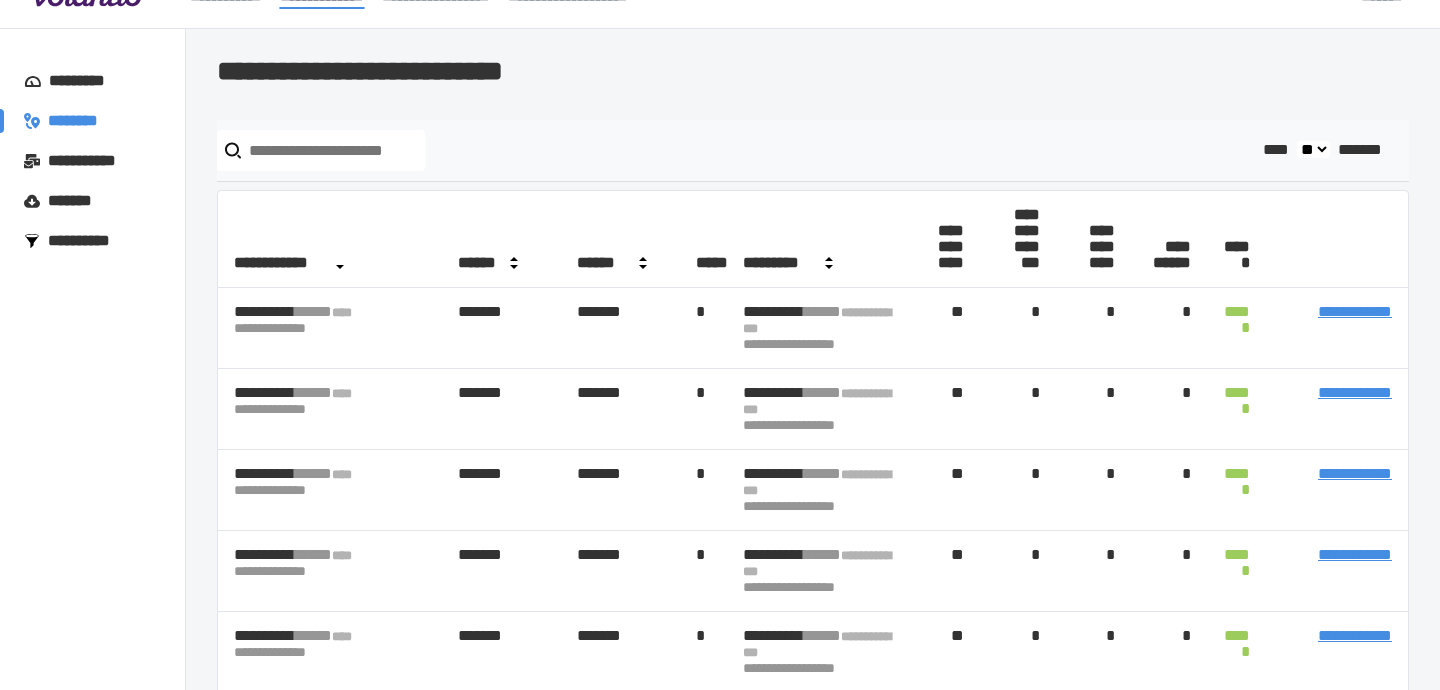 scroll, scrollTop: 5, scrollLeft: 0, axis: vertical 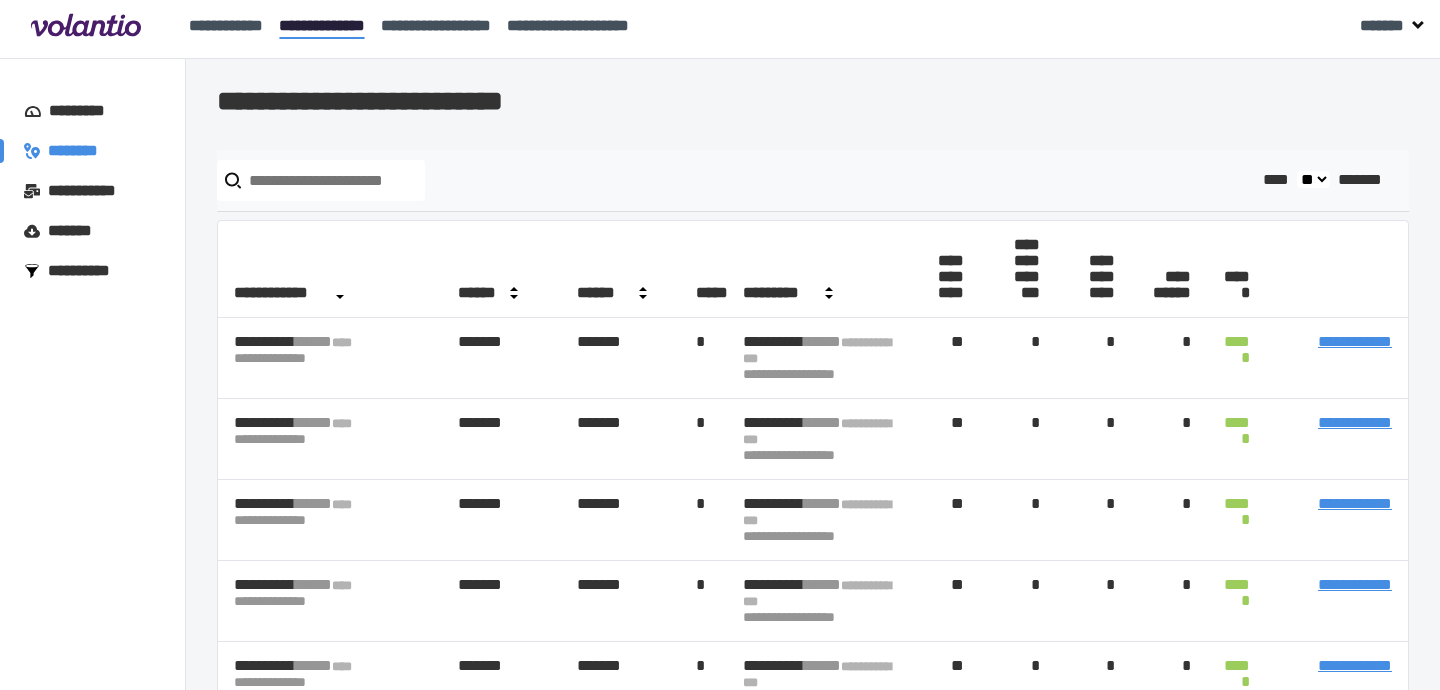 click on "*********" at bounding box center [86, 111] 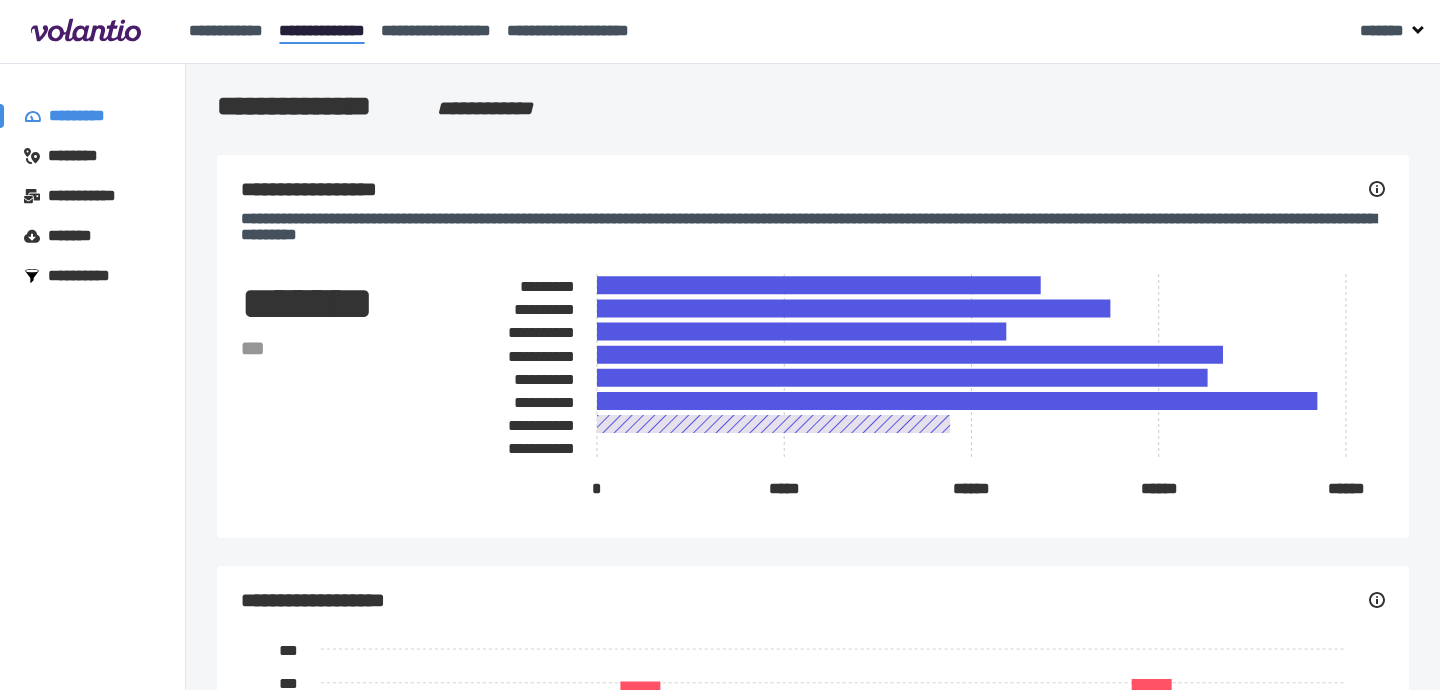 click on "*******" at bounding box center [75, 236] 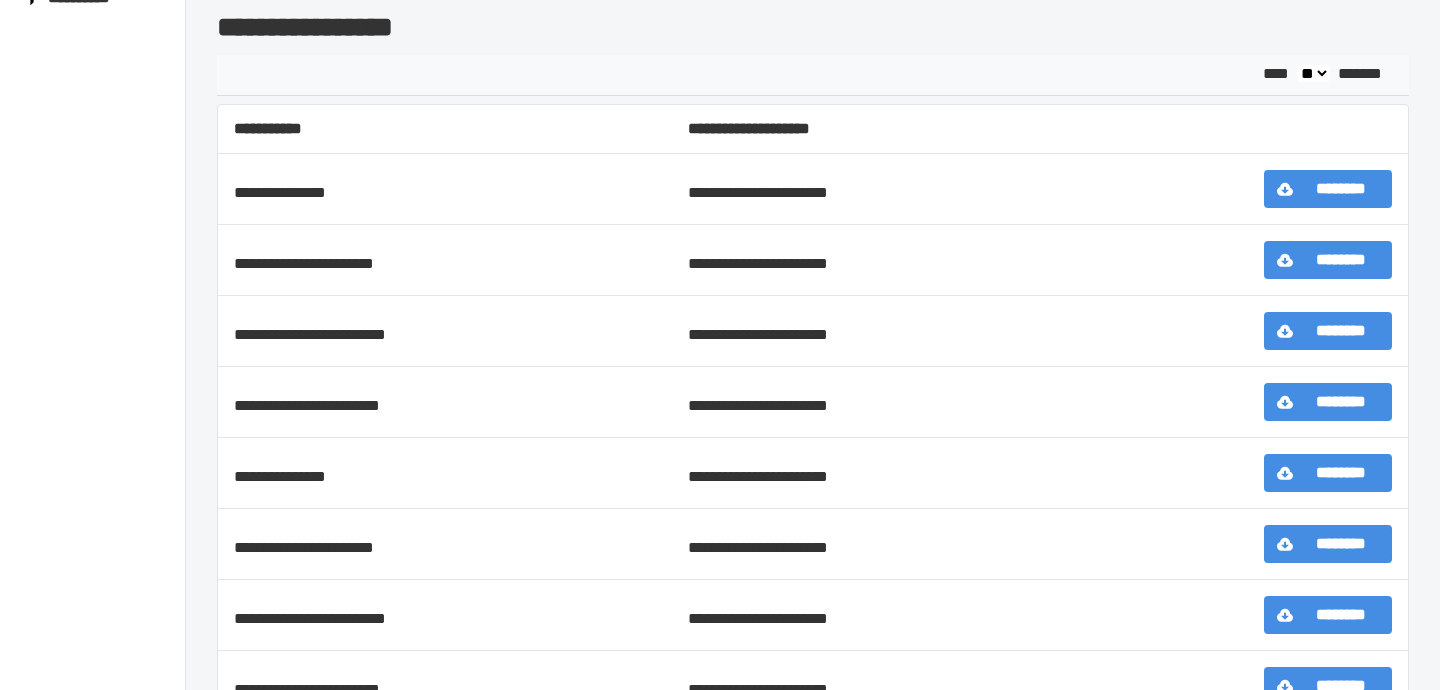 scroll, scrollTop: 272, scrollLeft: 0, axis: vertical 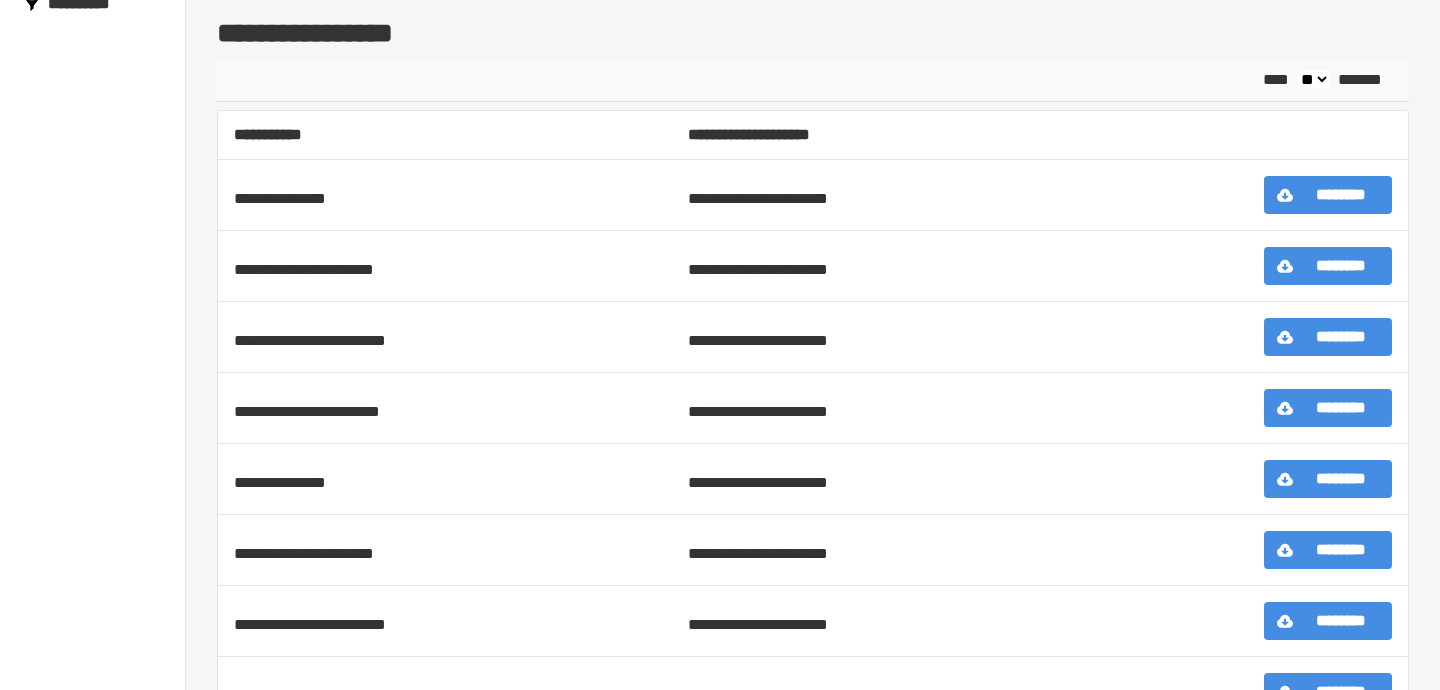click on "**********" at bounding box center [445, 337] 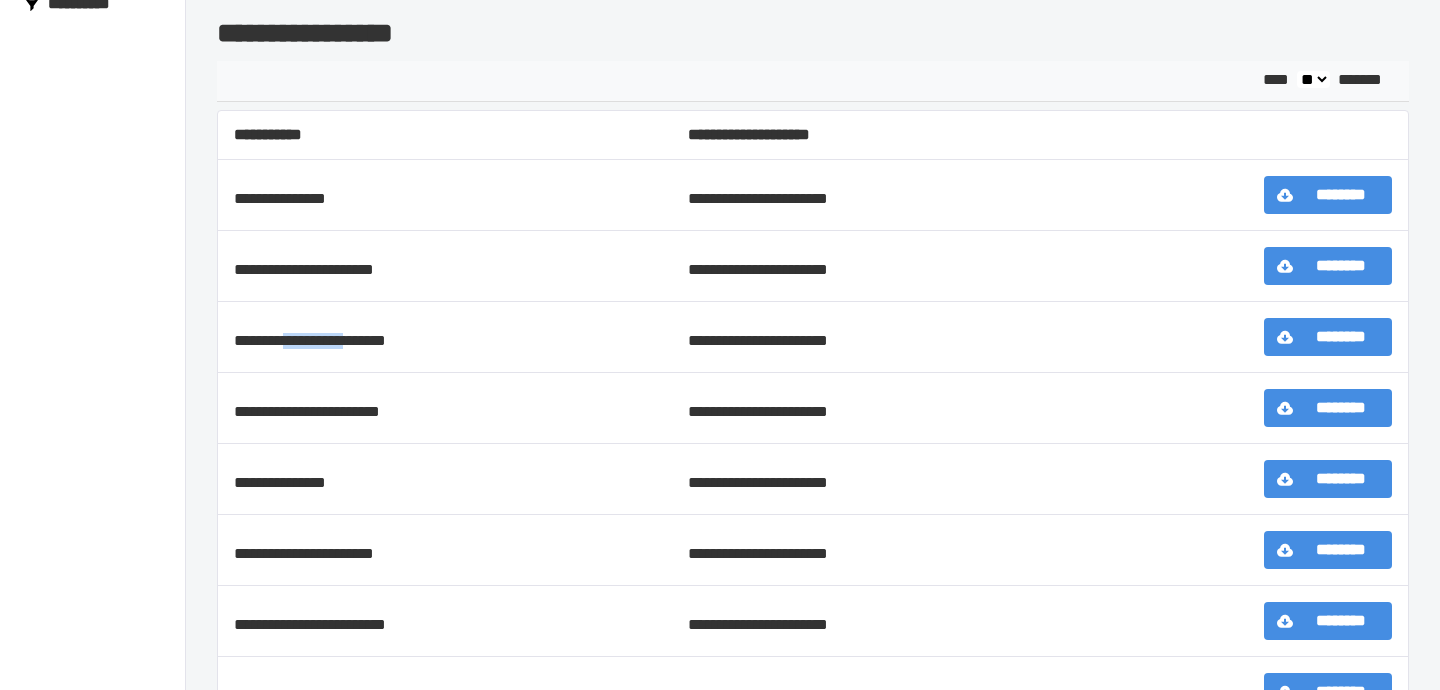 click on "**********" at bounding box center (445, 337) 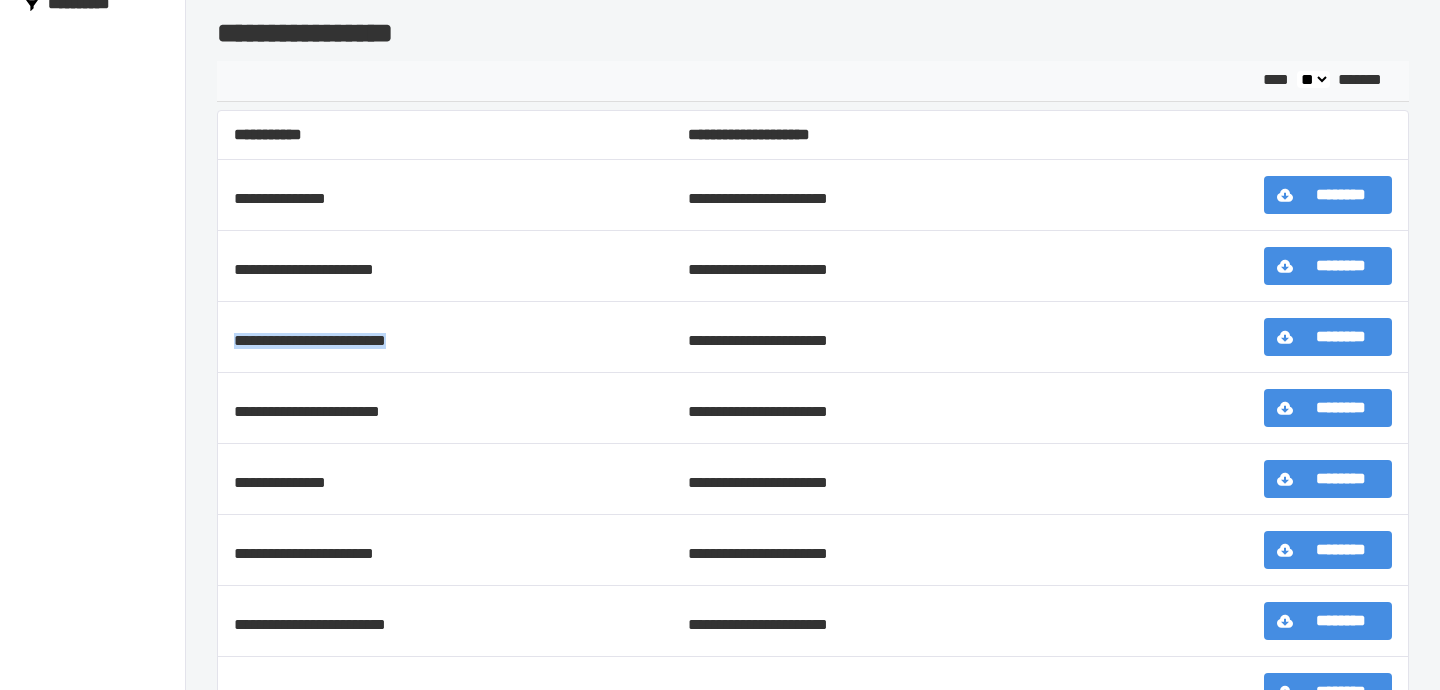 click on "**********" at bounding box center [445, 337] 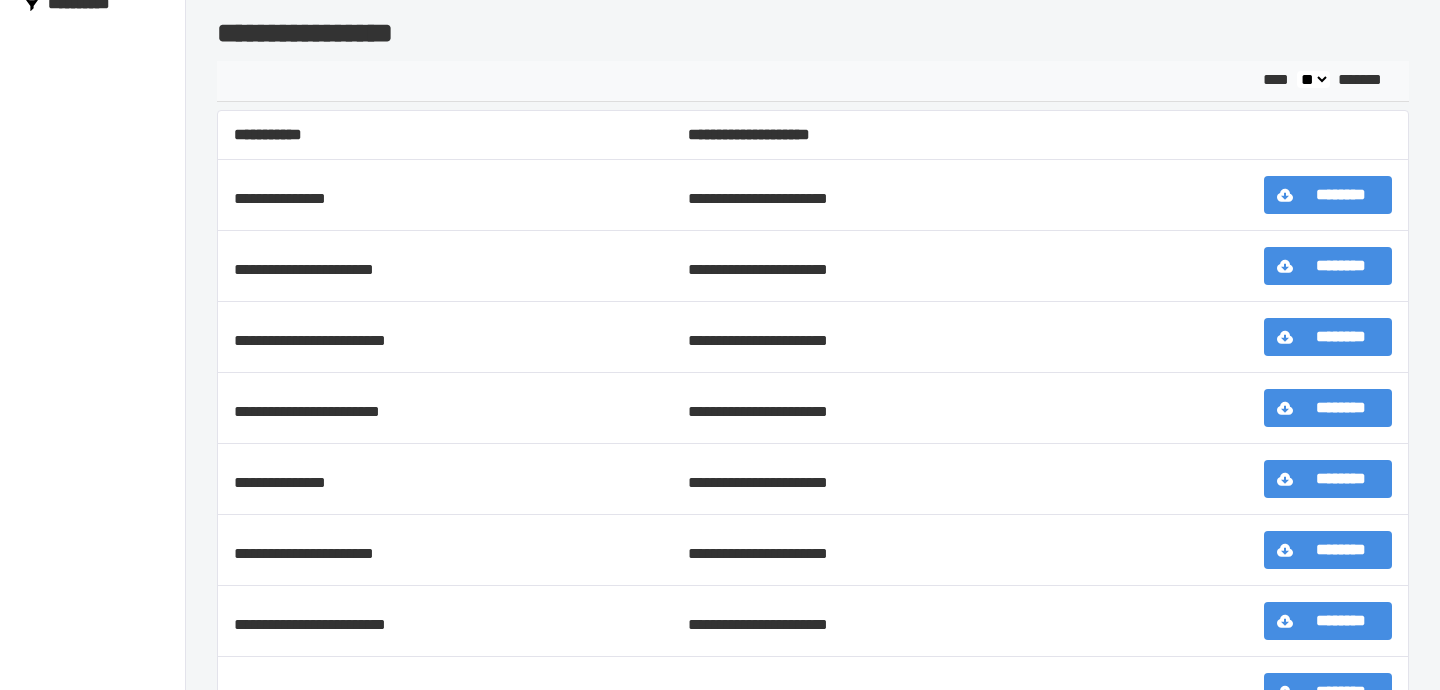 click on "**********" at bounding box center (445, 337) 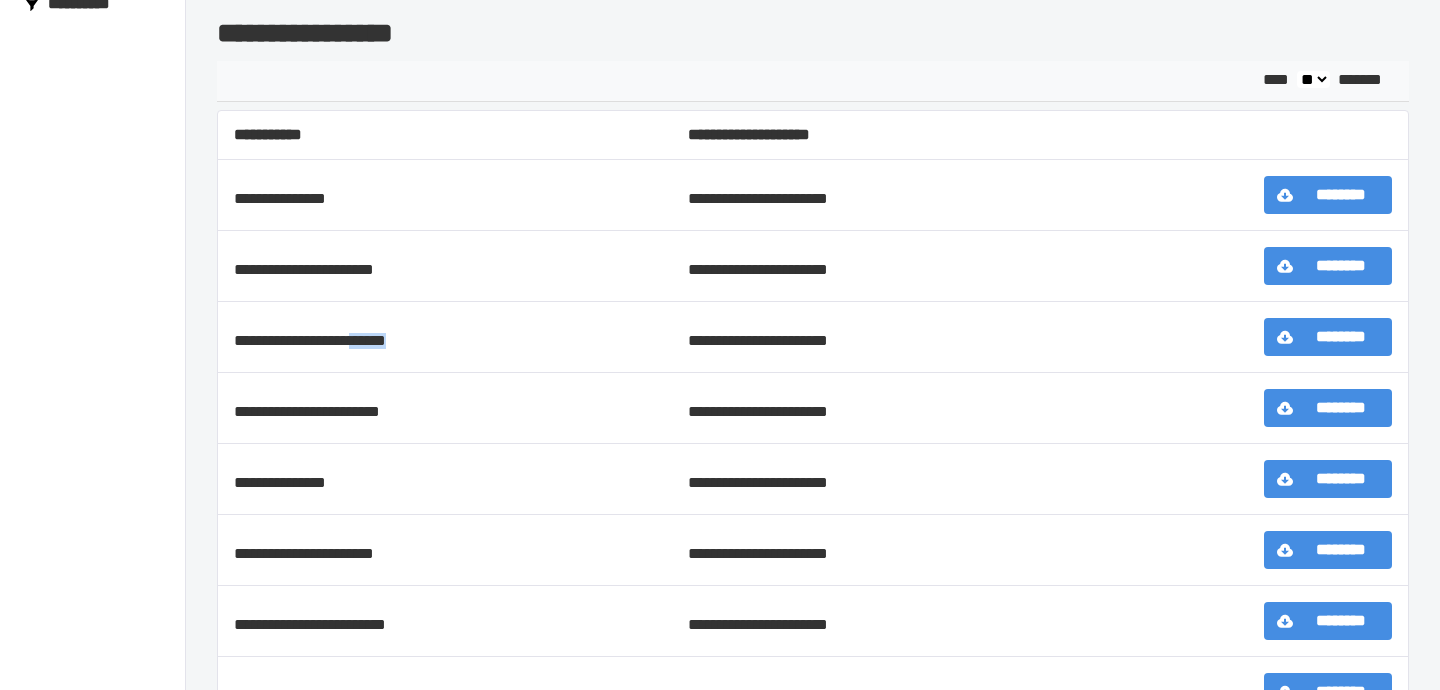click on "**********" at bounding box center (445, 337) 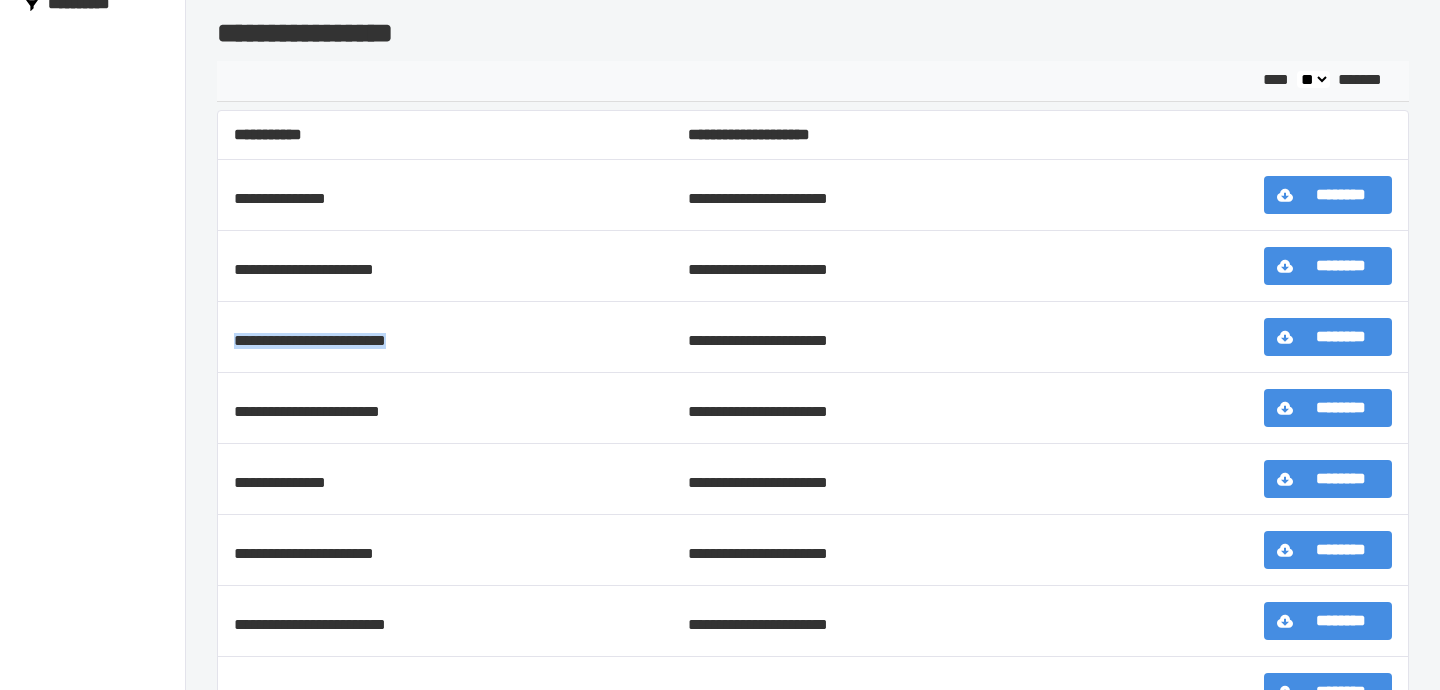 click on "**********" at bounding box center [445, 337] 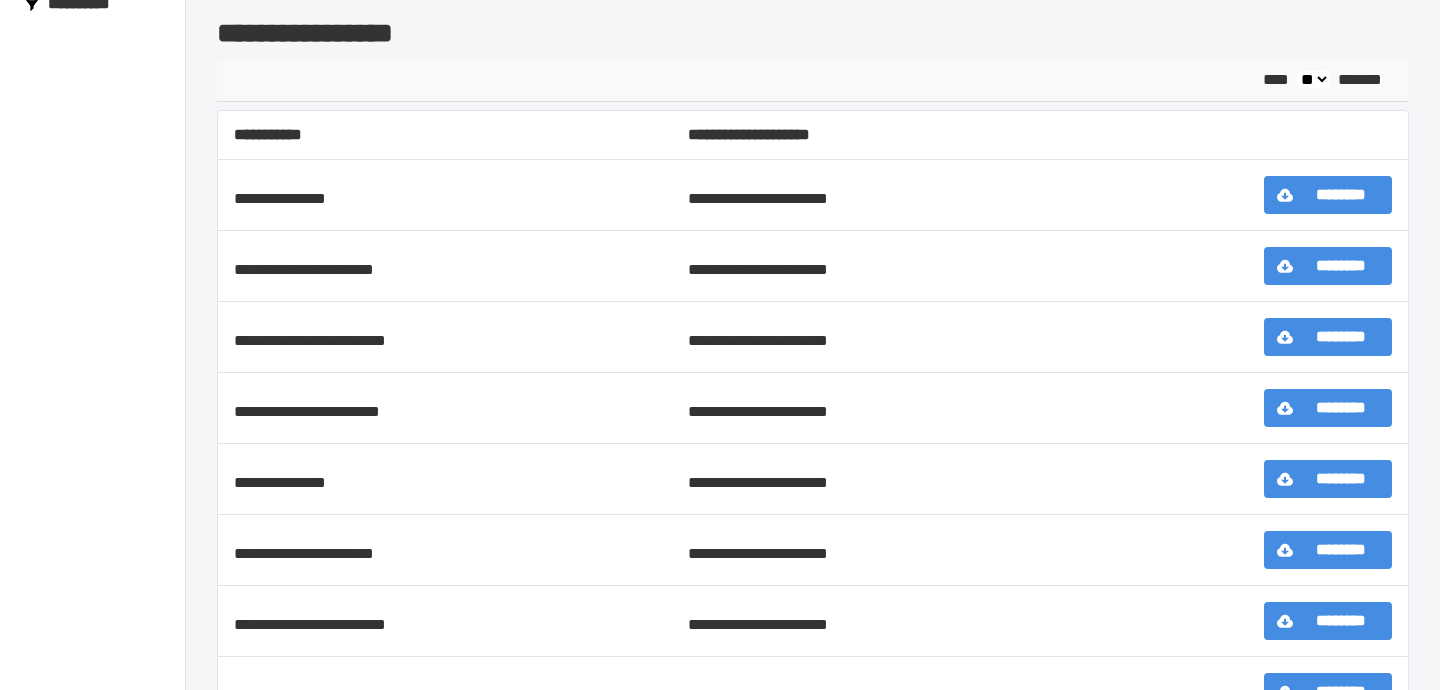 click on "**********" at bounding box center (445, 337) 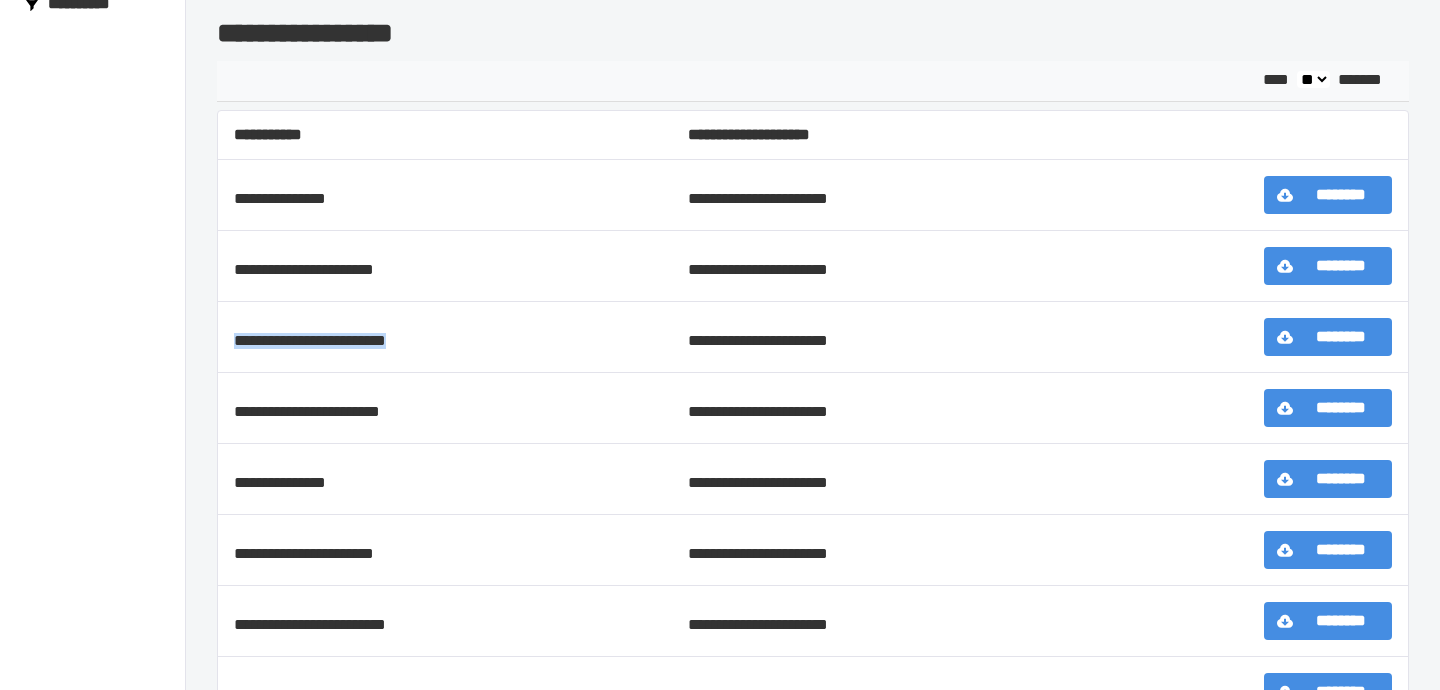 click on "**********" at bounding box center [445, 337] 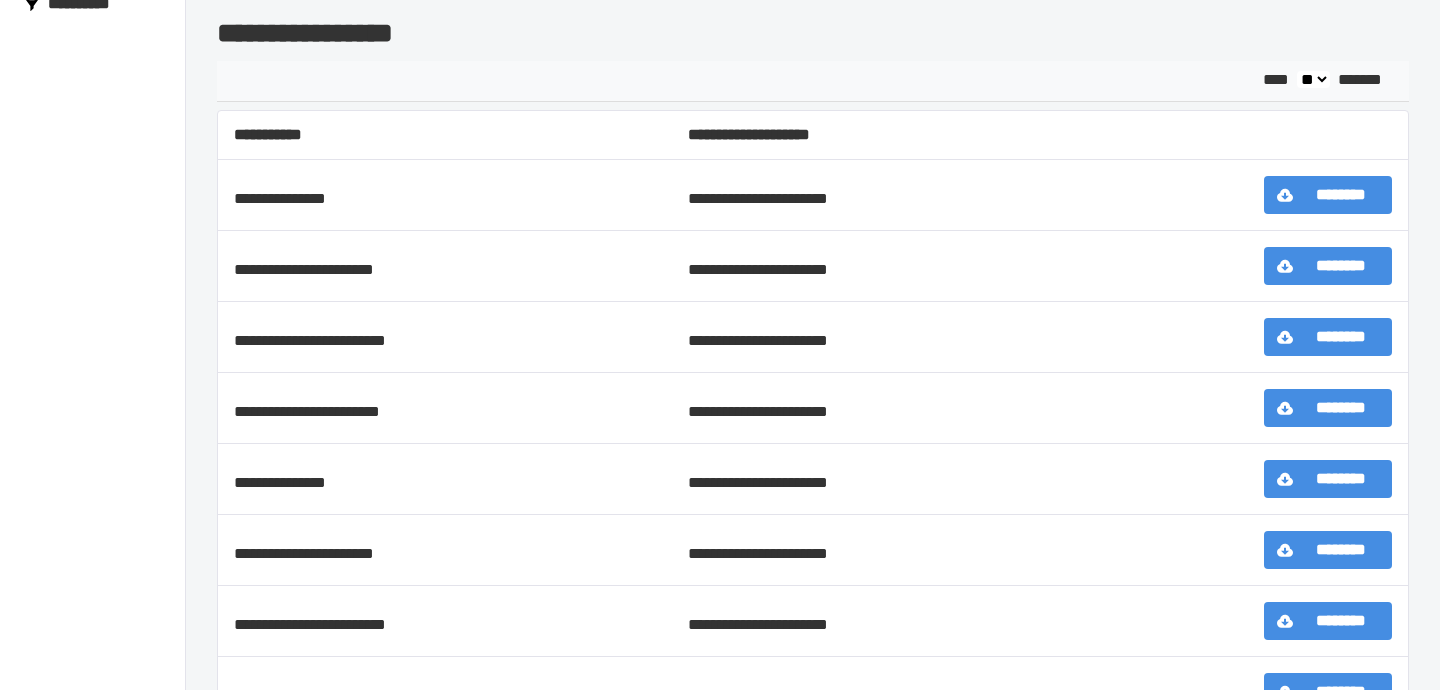click on "**********" at bounding box center (445, 337) 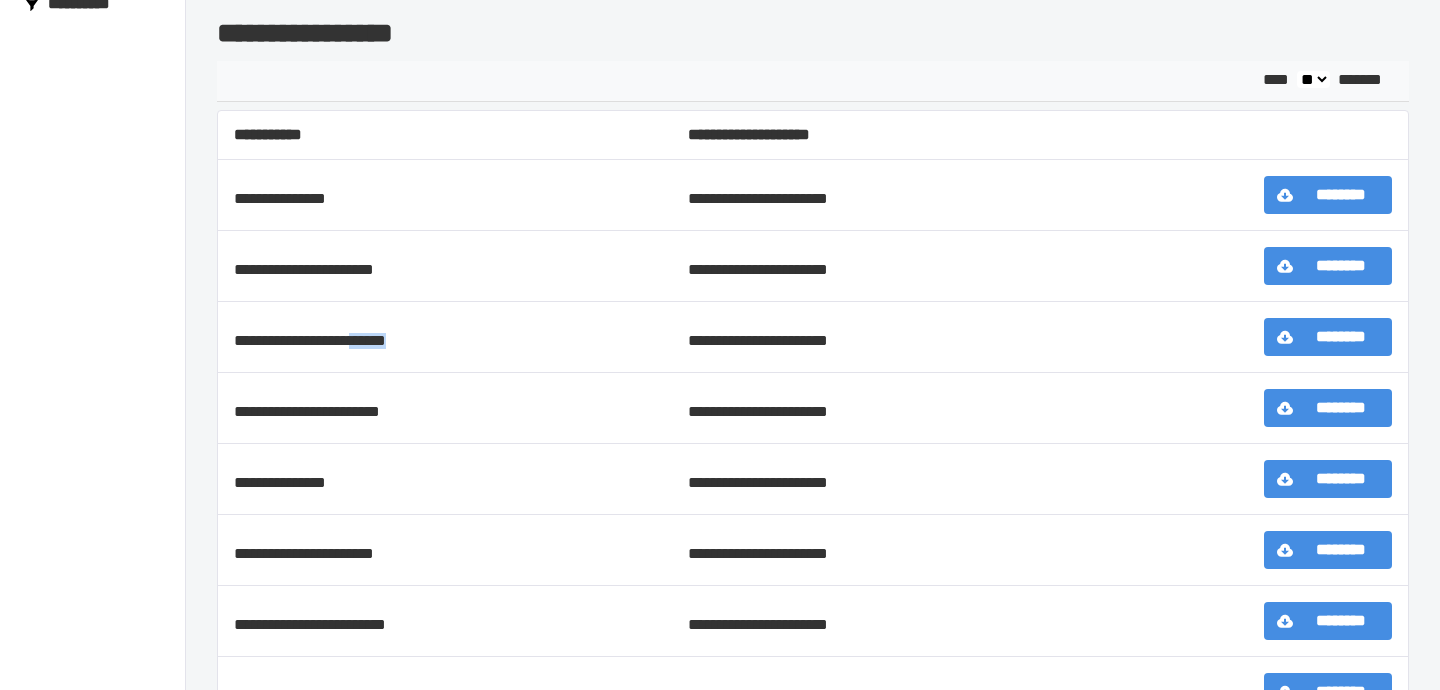 click on "**********" at bounding box center [445, 337] 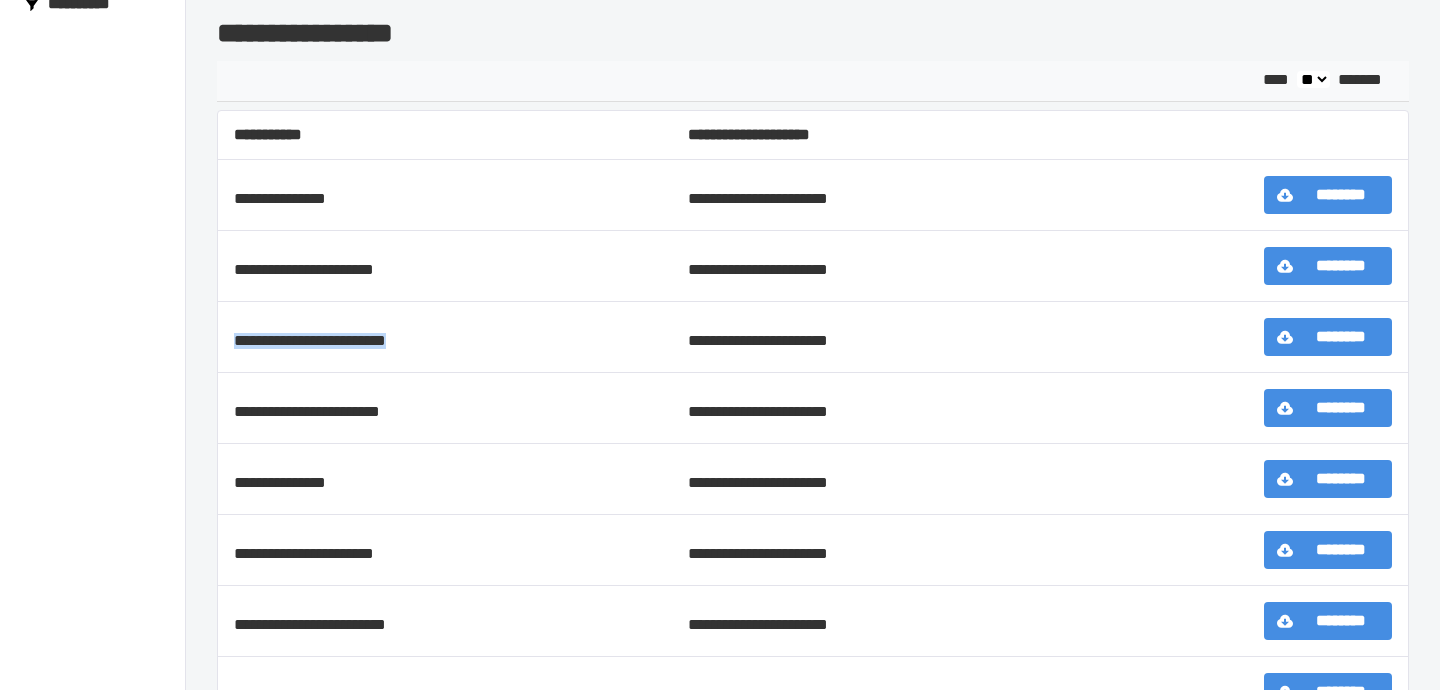 click on "**********" at bounding box center (445, 337) 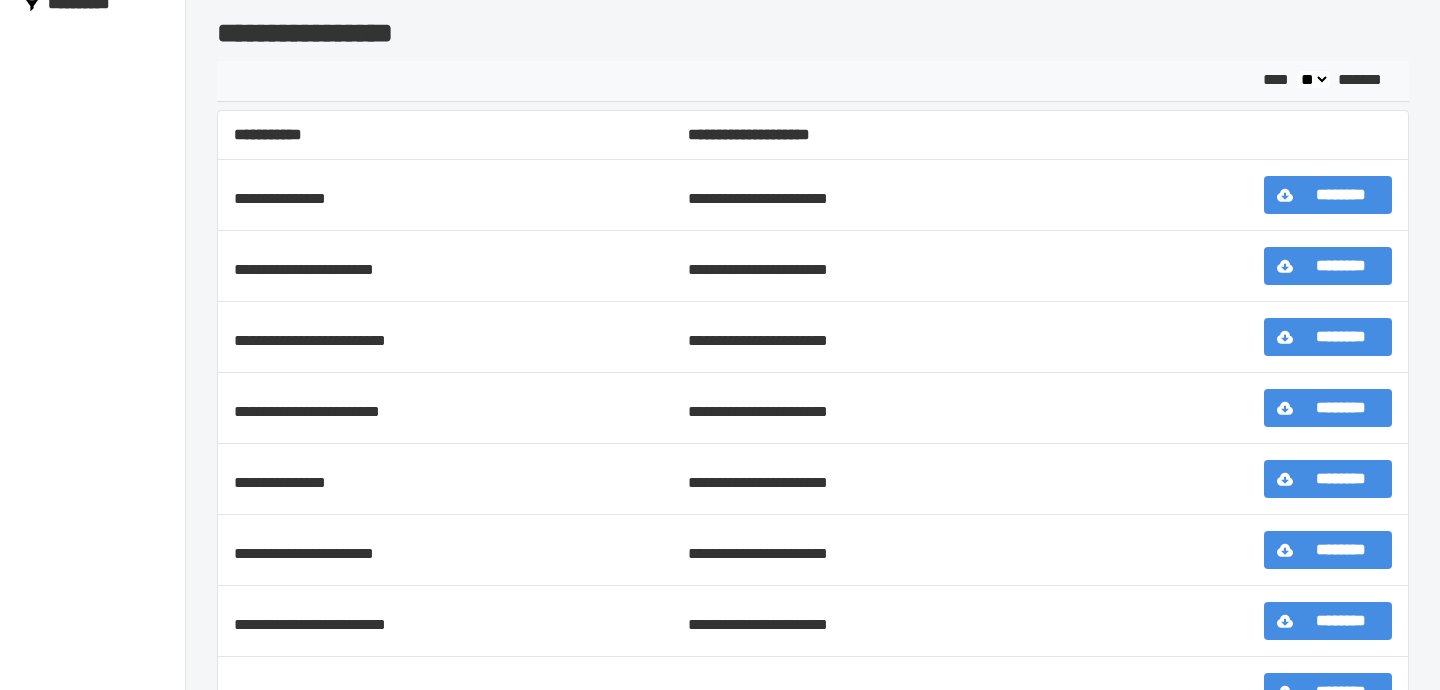 click on "**********" at bounding box center [445, 337] 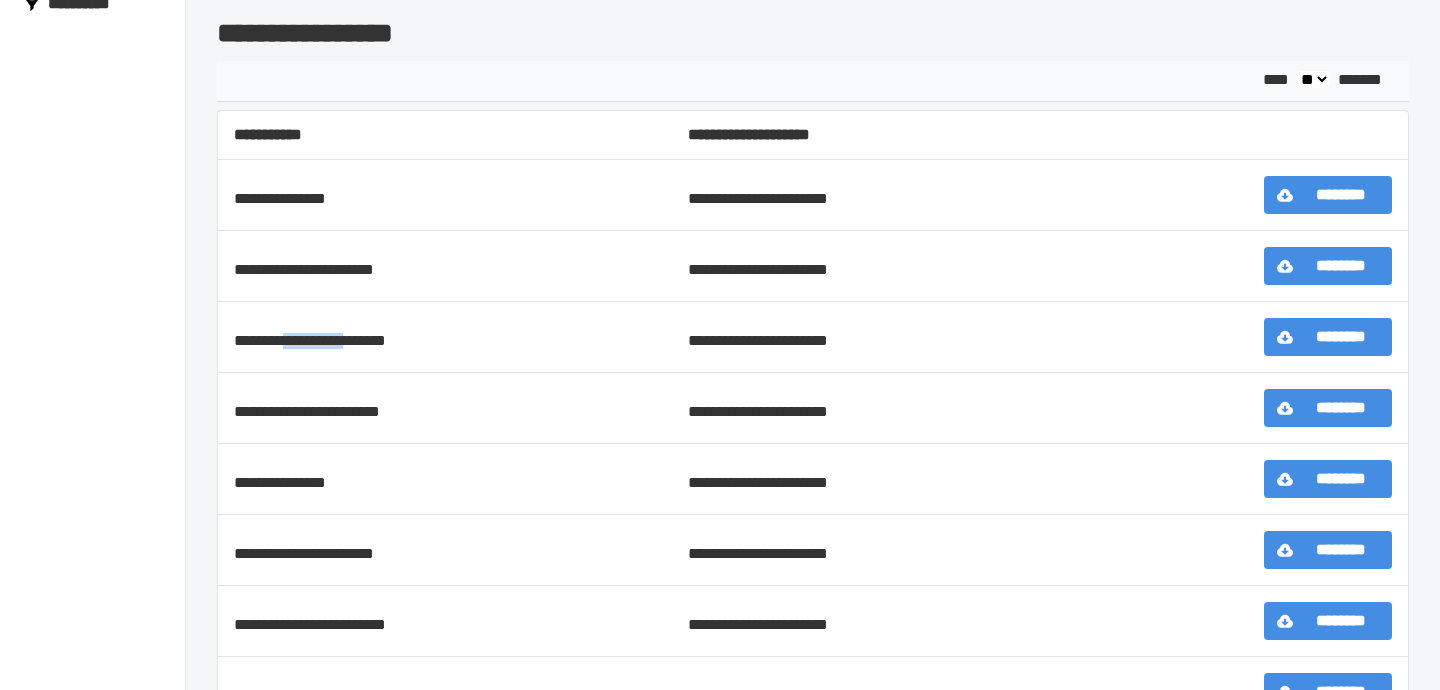 click on "**********" at bounding box center (445, 337) 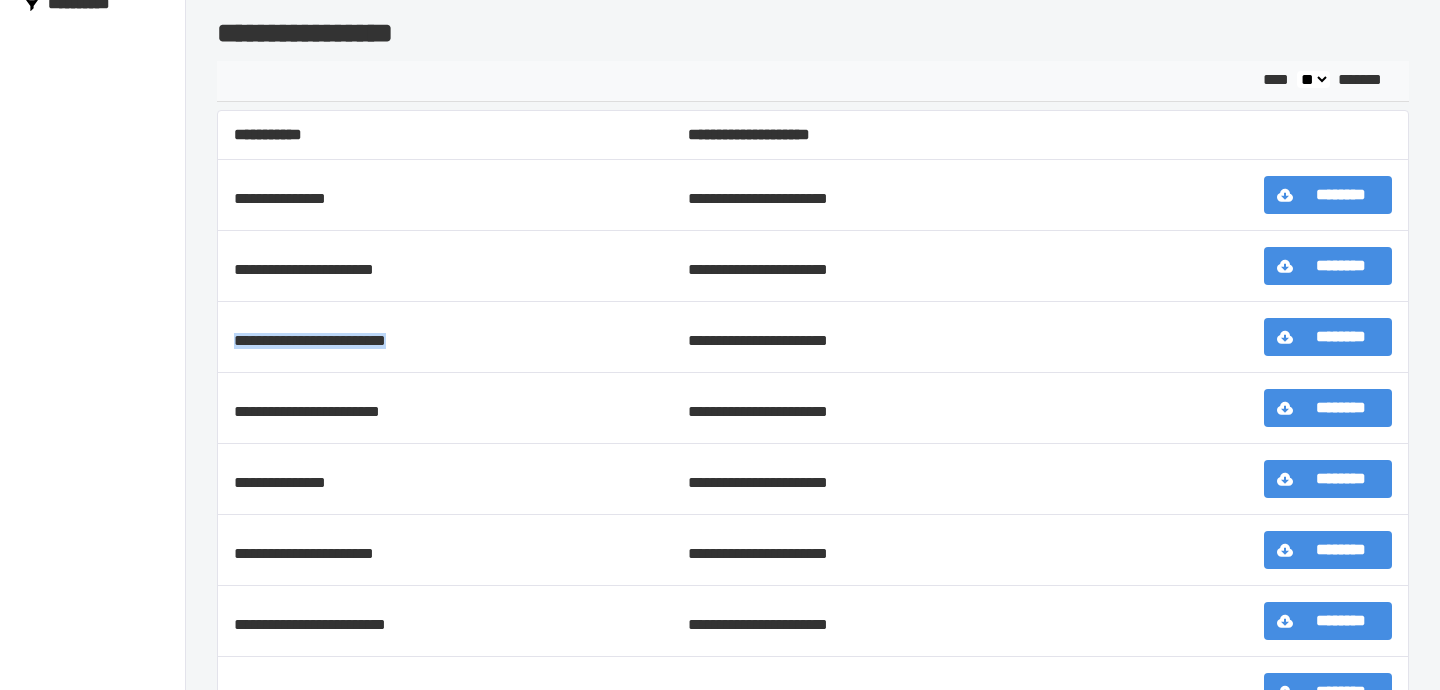 click on "**********" at bounding box center (445, 337) 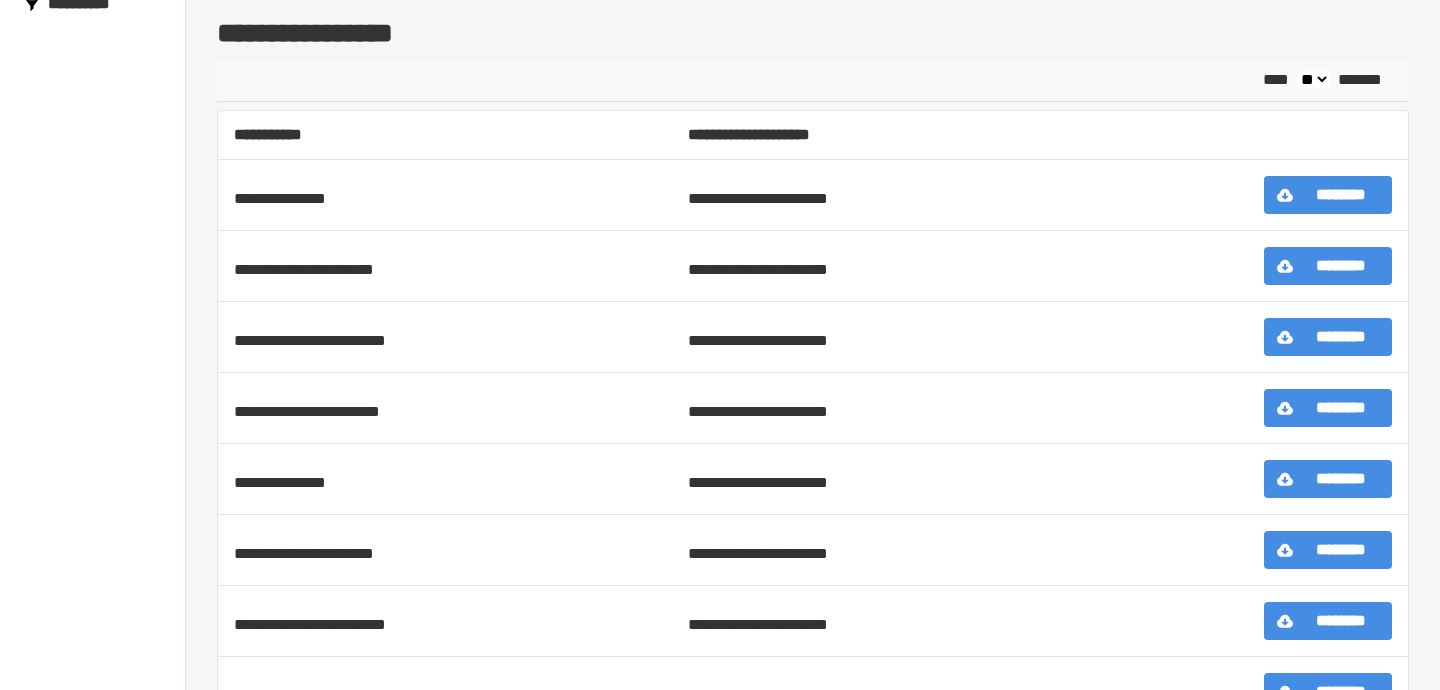 click on "**********" at bounding box center [445, 337] 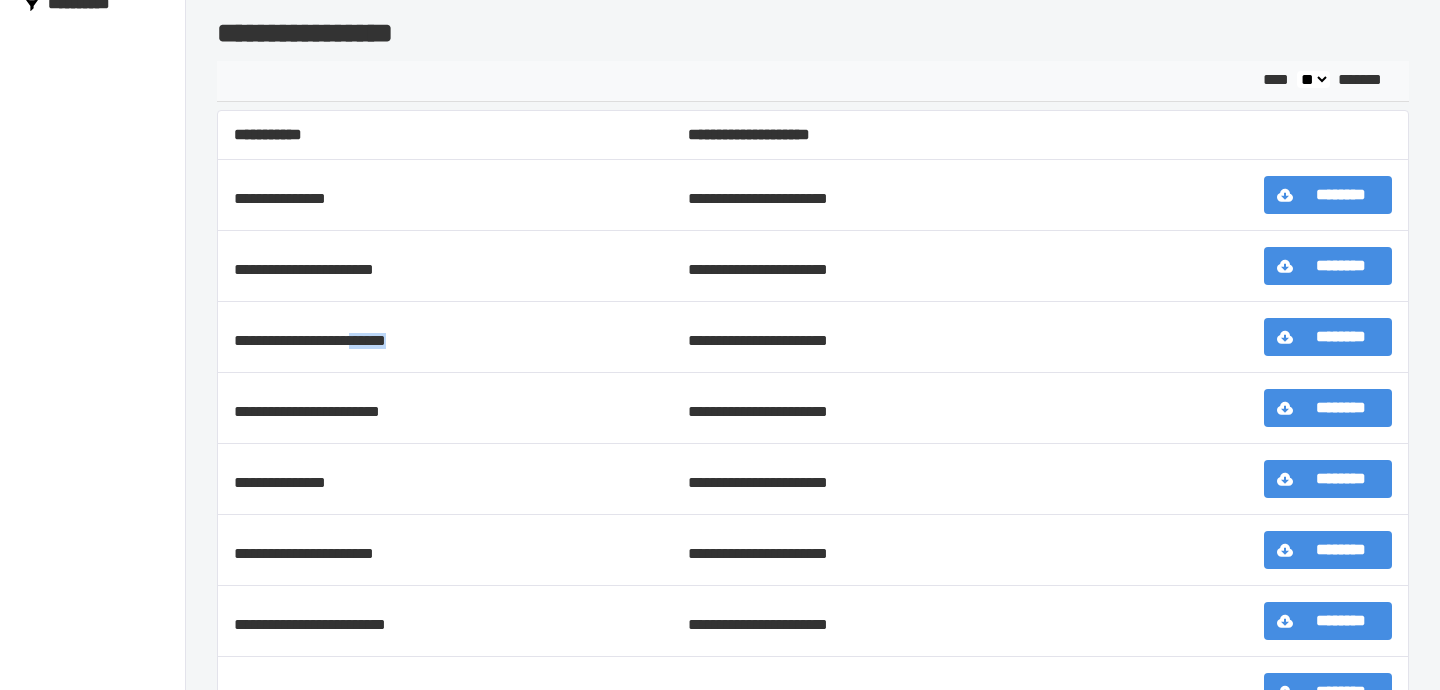 click on "**********" at bounding box center (445, 337) 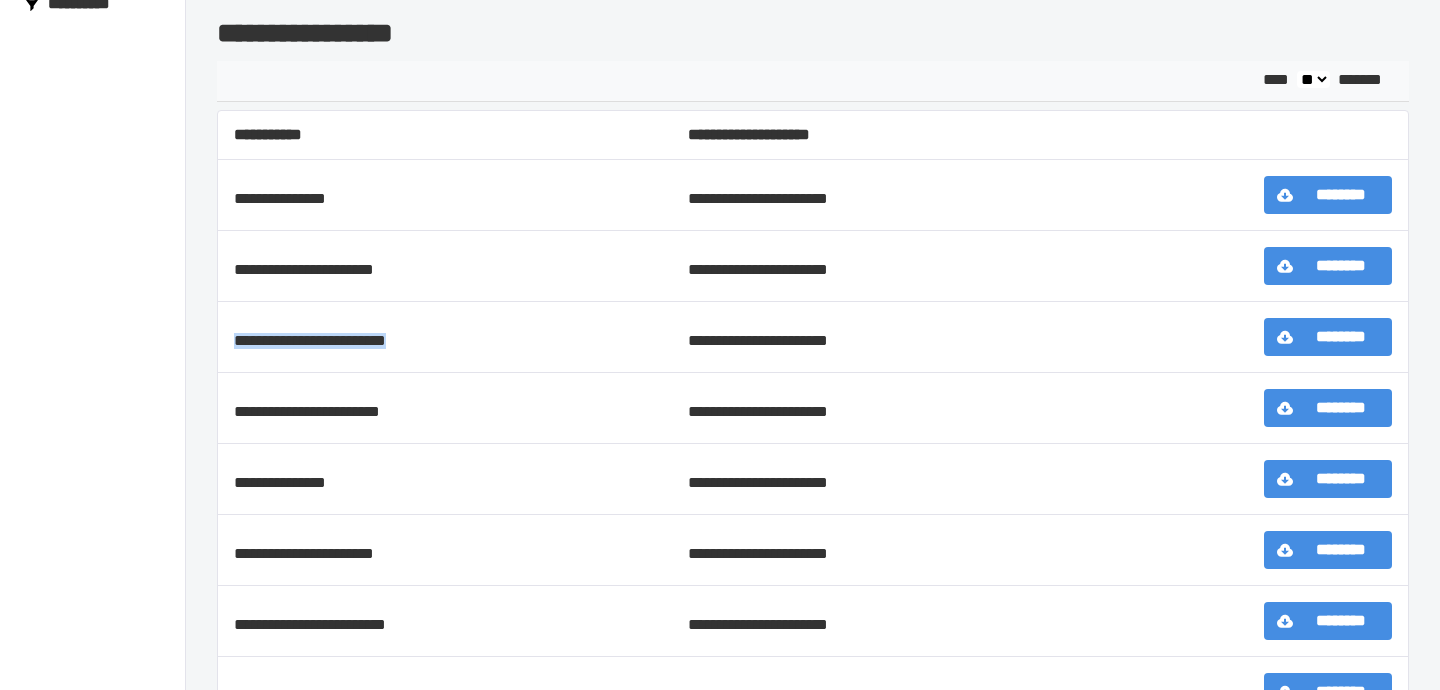 click on "**********" at bounding box center [445, 337] 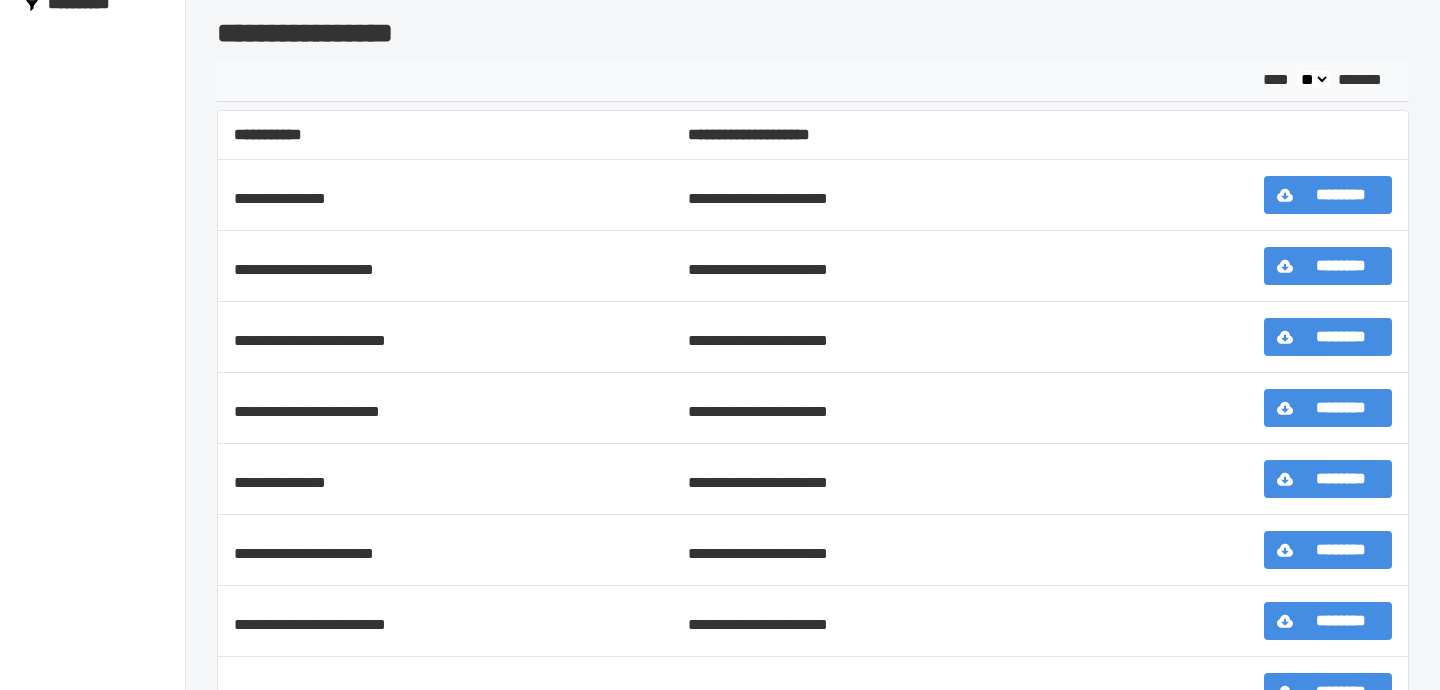 click on "**********" at bounding box center [445, 408] 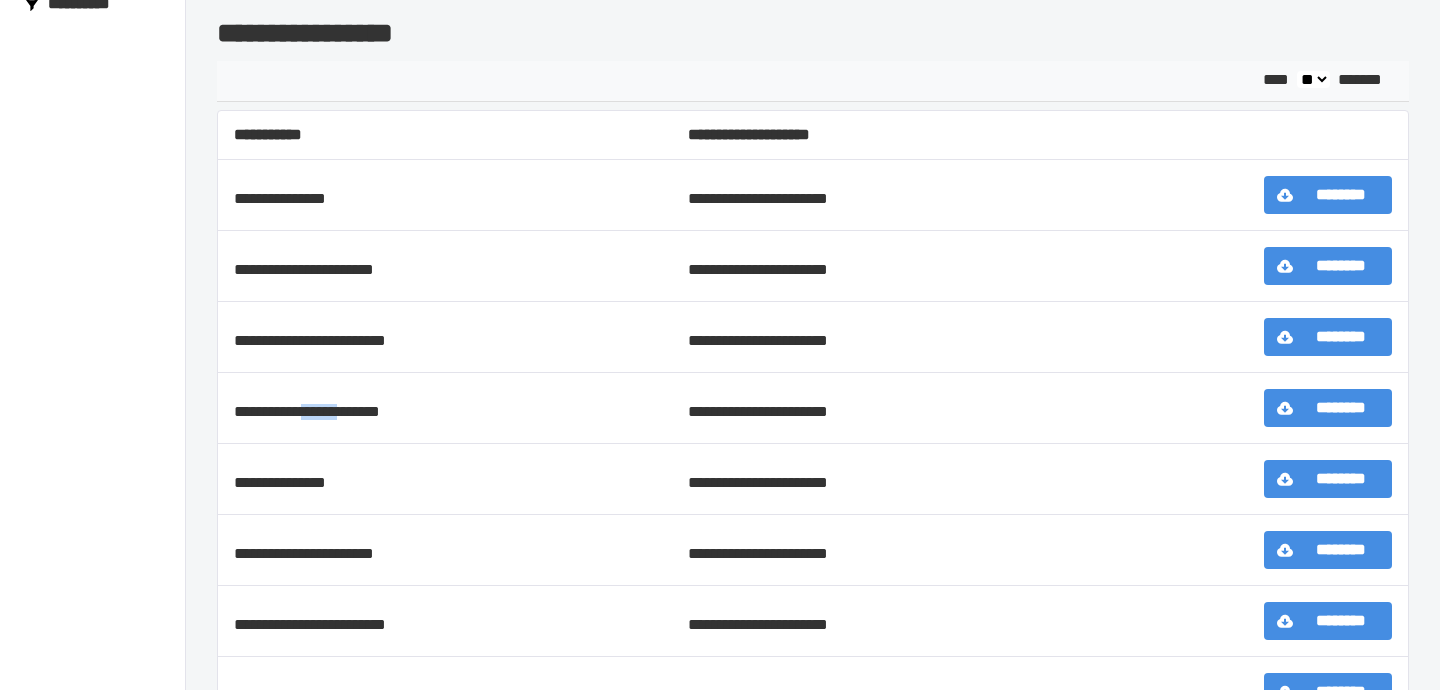click on "**********" at bounding box center [445, 408] 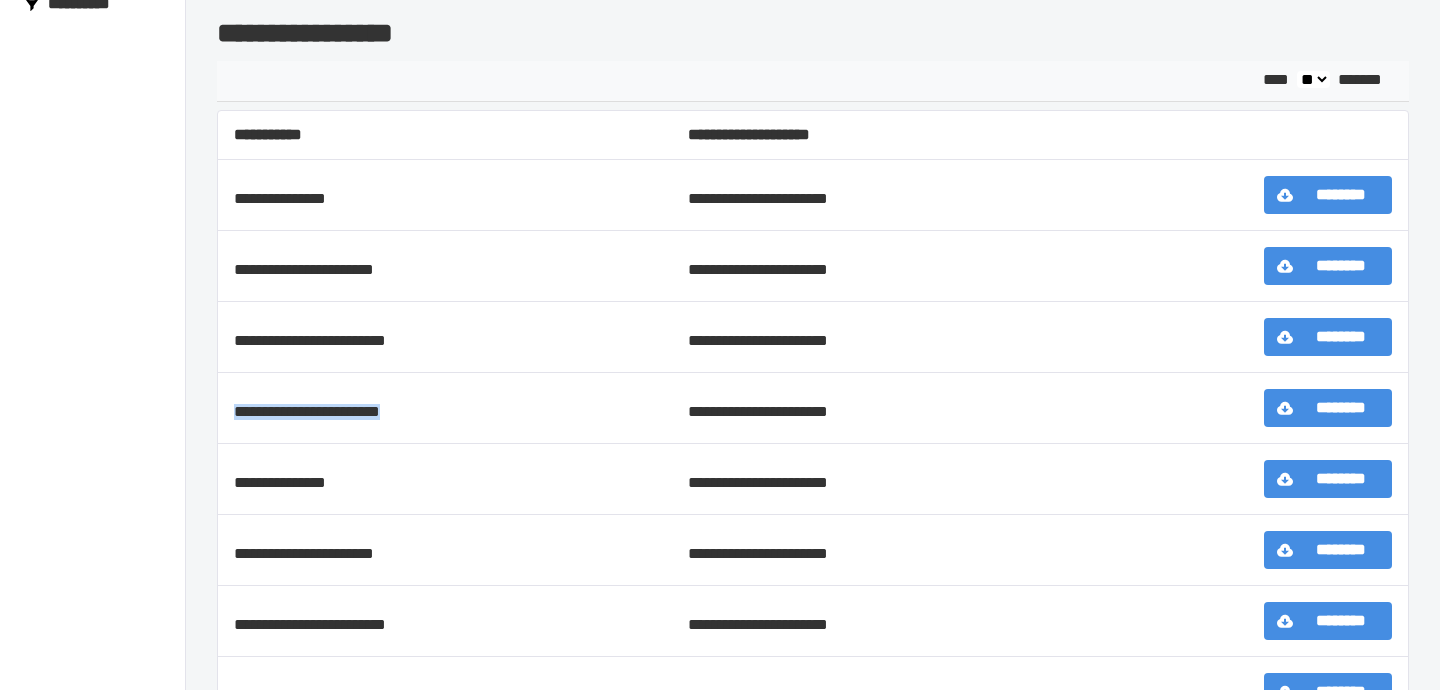 click on "**********" at bounding box center [445, 408] 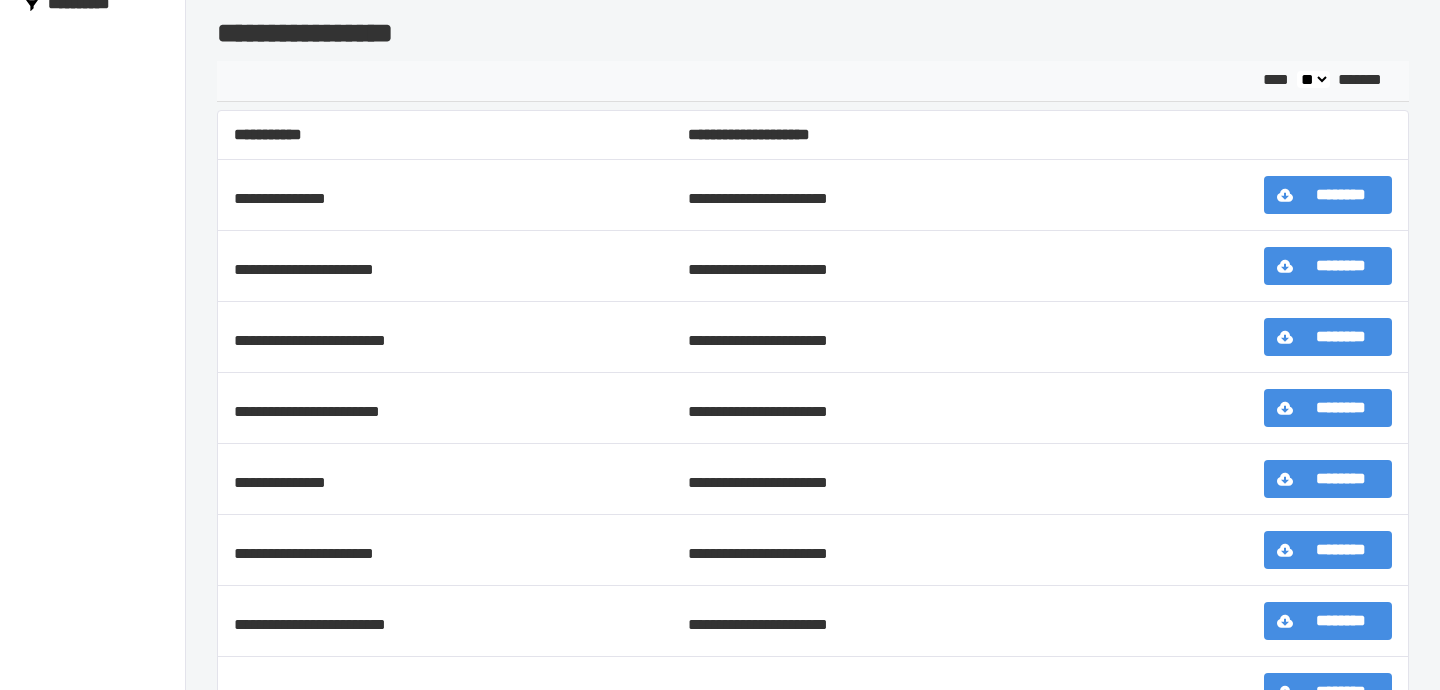 click on "**********" at bounding box center [445, 408] 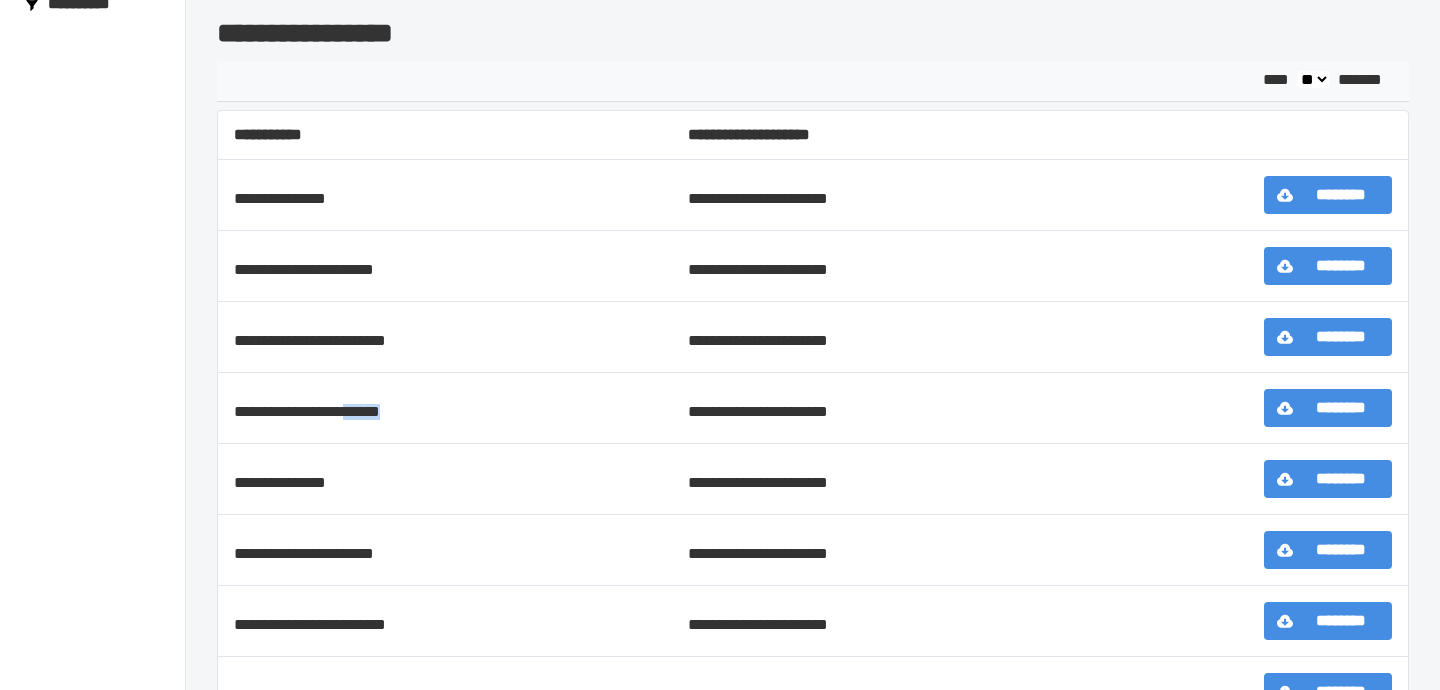 click on "**********" at bounding box center (445, 408) 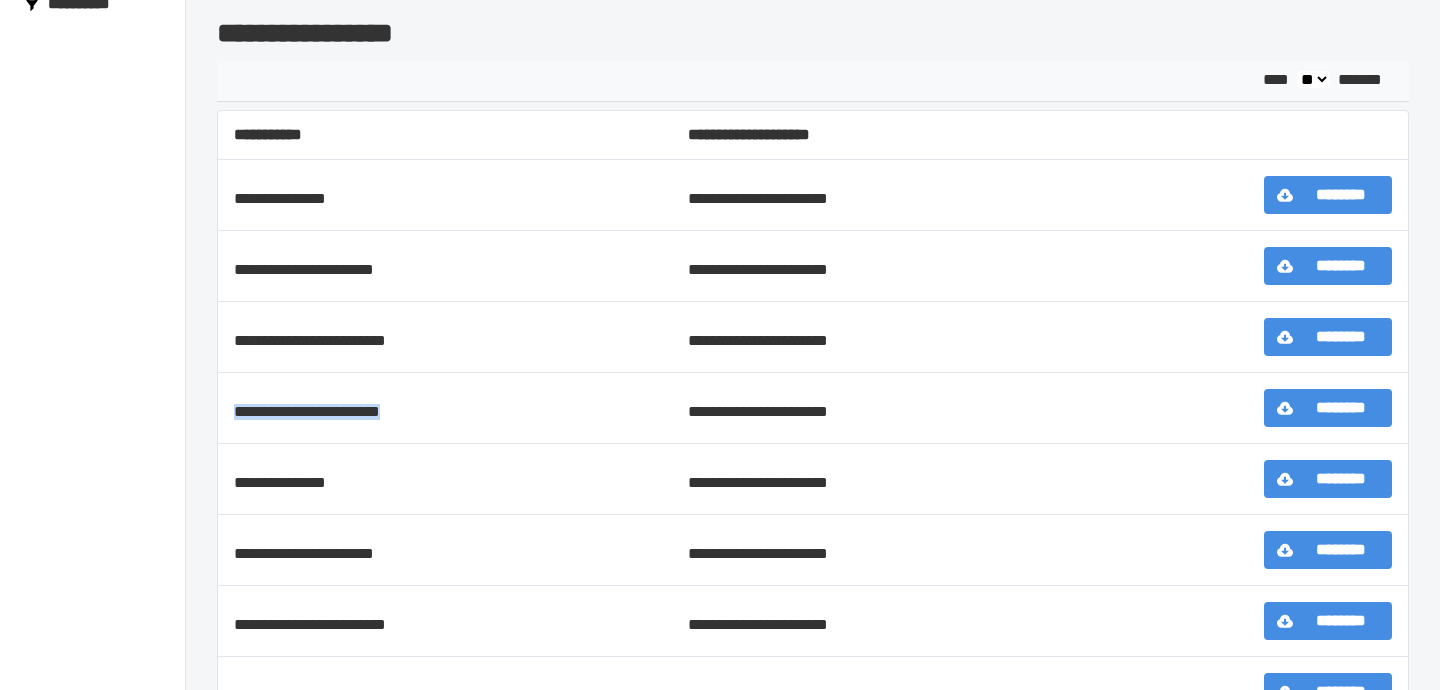 click on "**********" at bounding box center [445, 408] 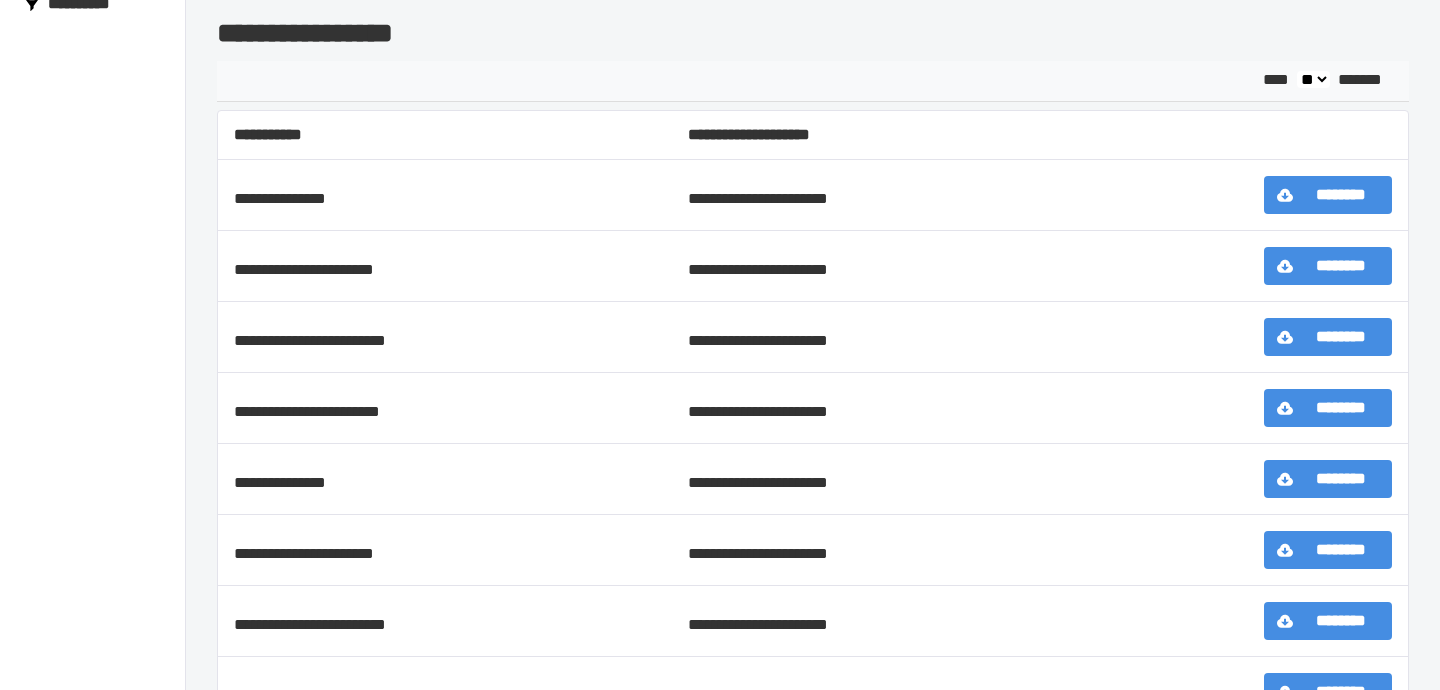 click on "**********" at bounding box center (445, 408) 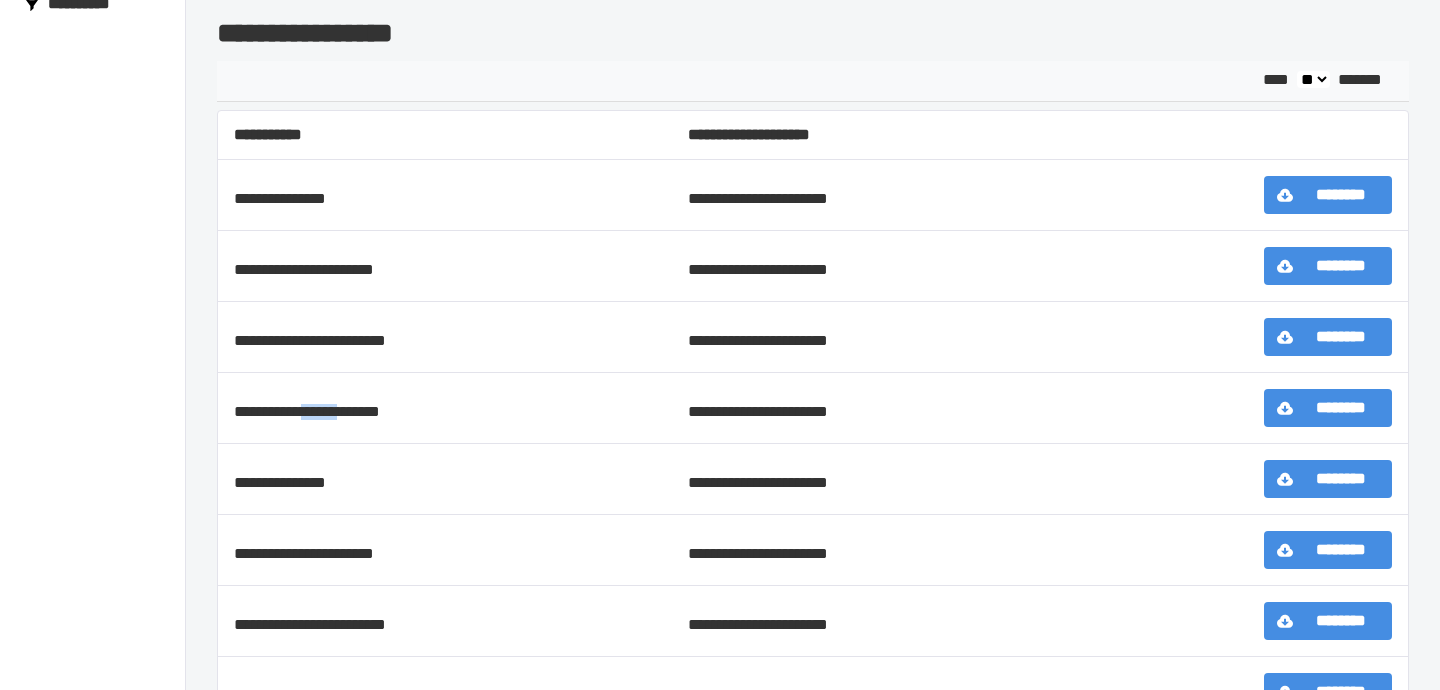 click on "**********" at bounding box center [445, 408] 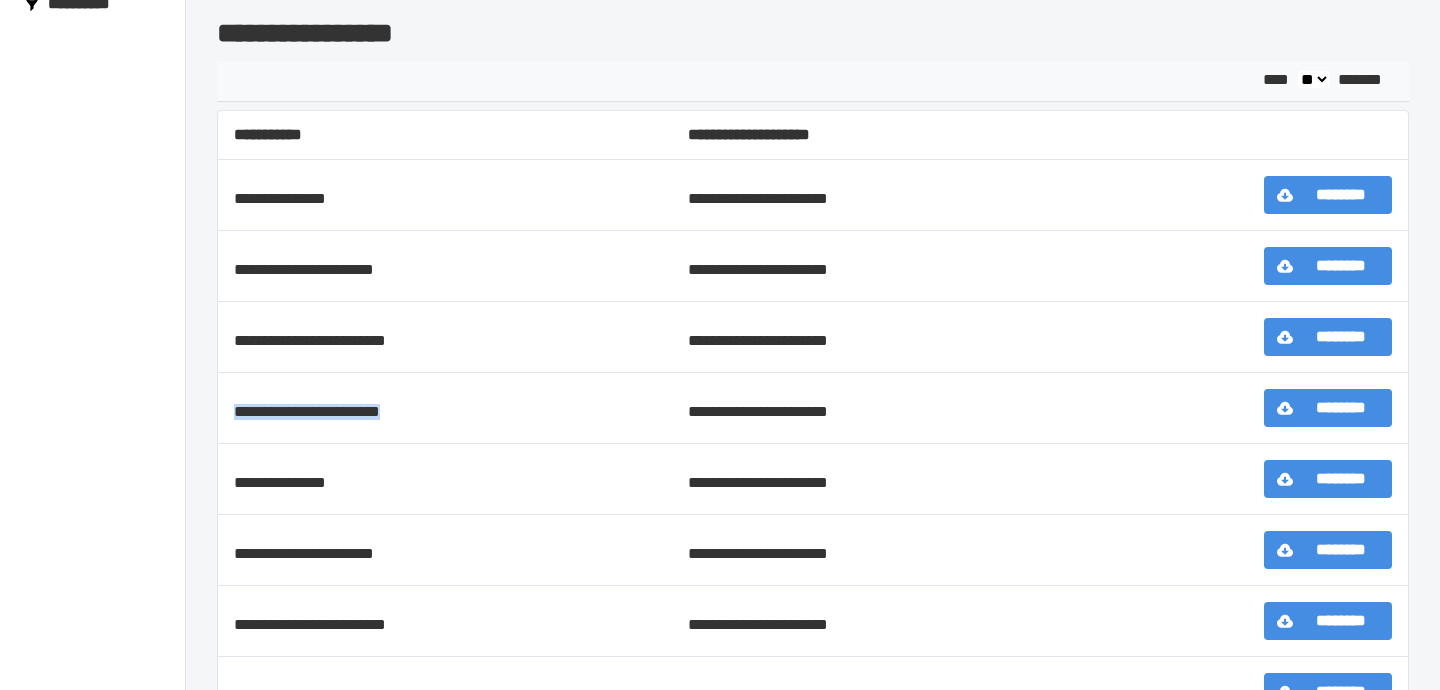 click on "**********" at bounding box center (445, 408) 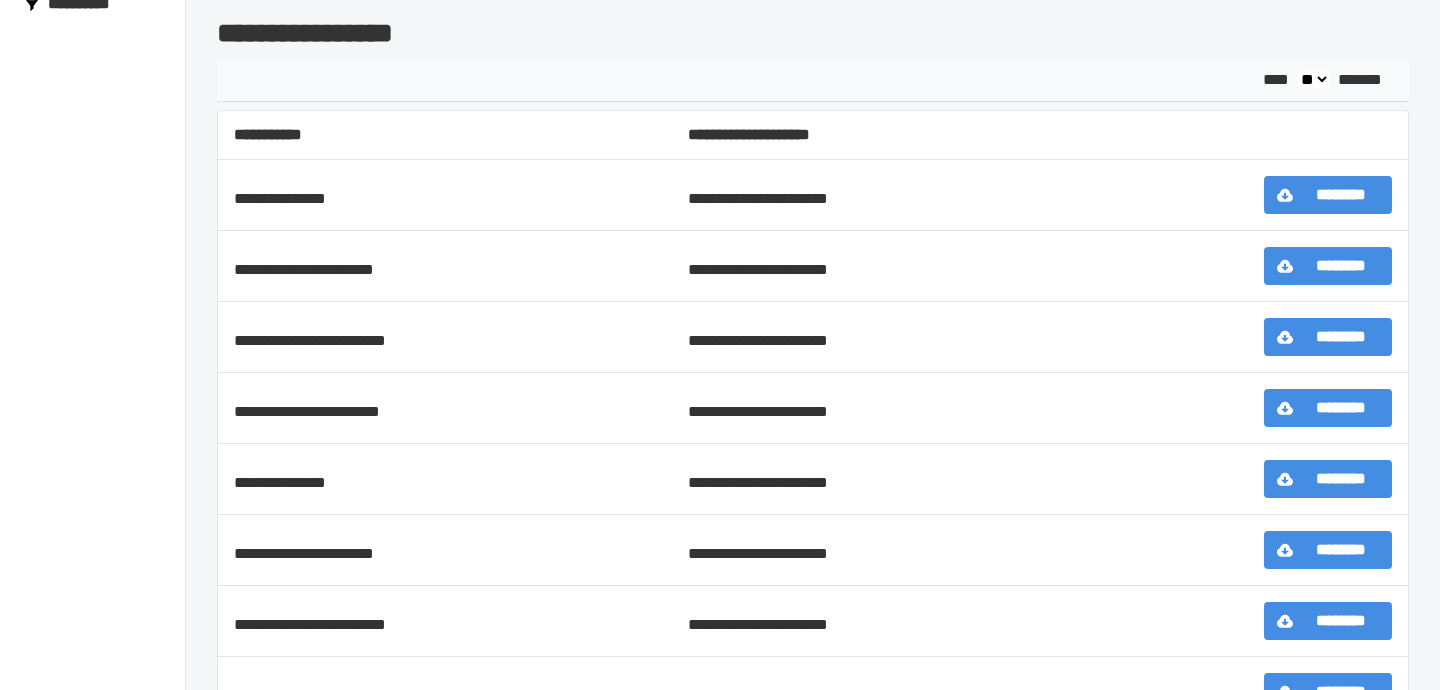 click on "**********" at bounding box center [445, 479] 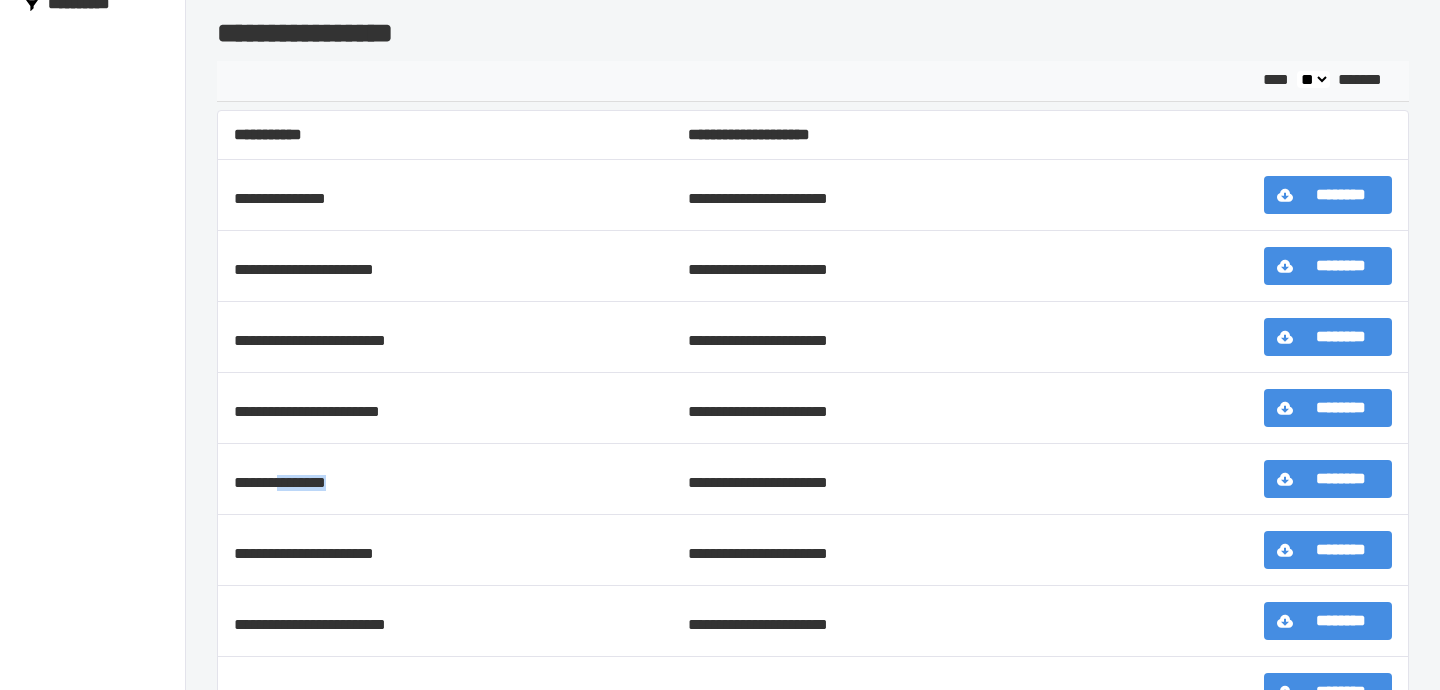 click on "**********" at bounding box center [445, 479] 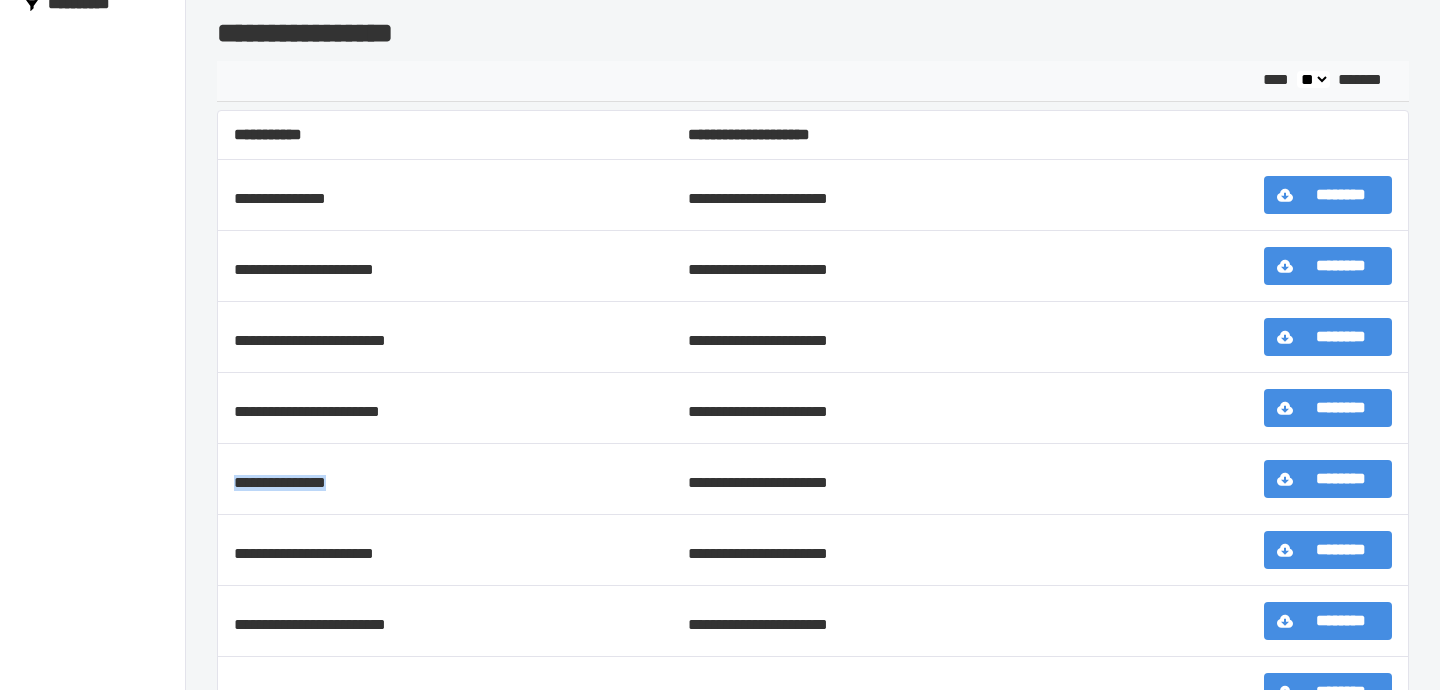 click on "**********" at bounding box center [445, 408] 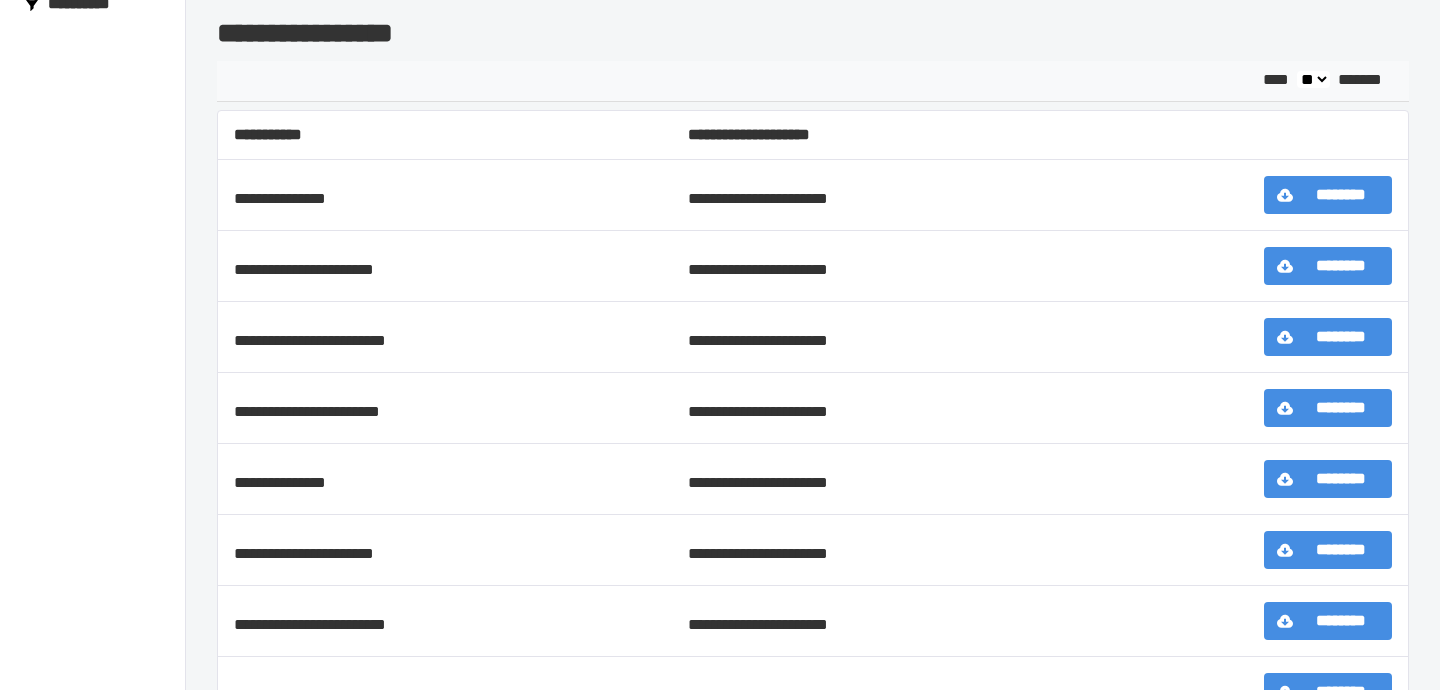 click on "**********" at bounding box center (445, 408) 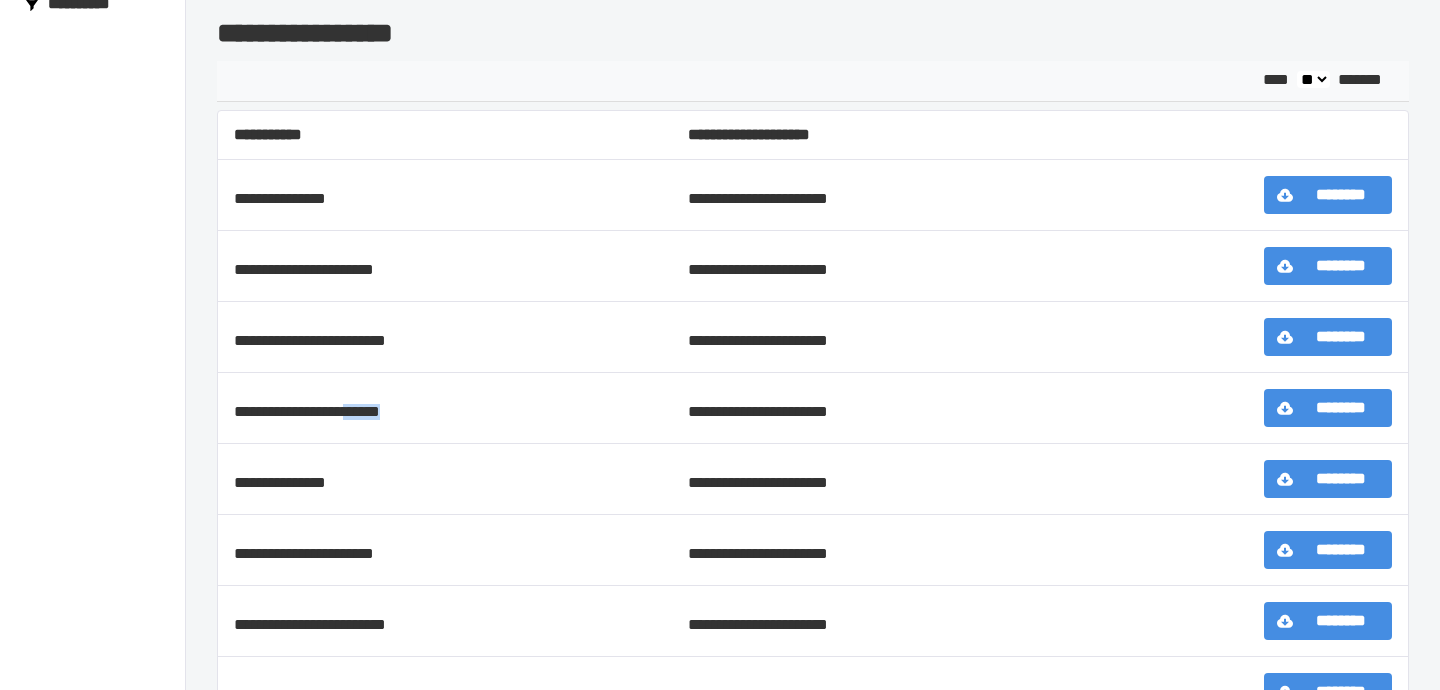 click on "**********" at bounding box center [445, 408] 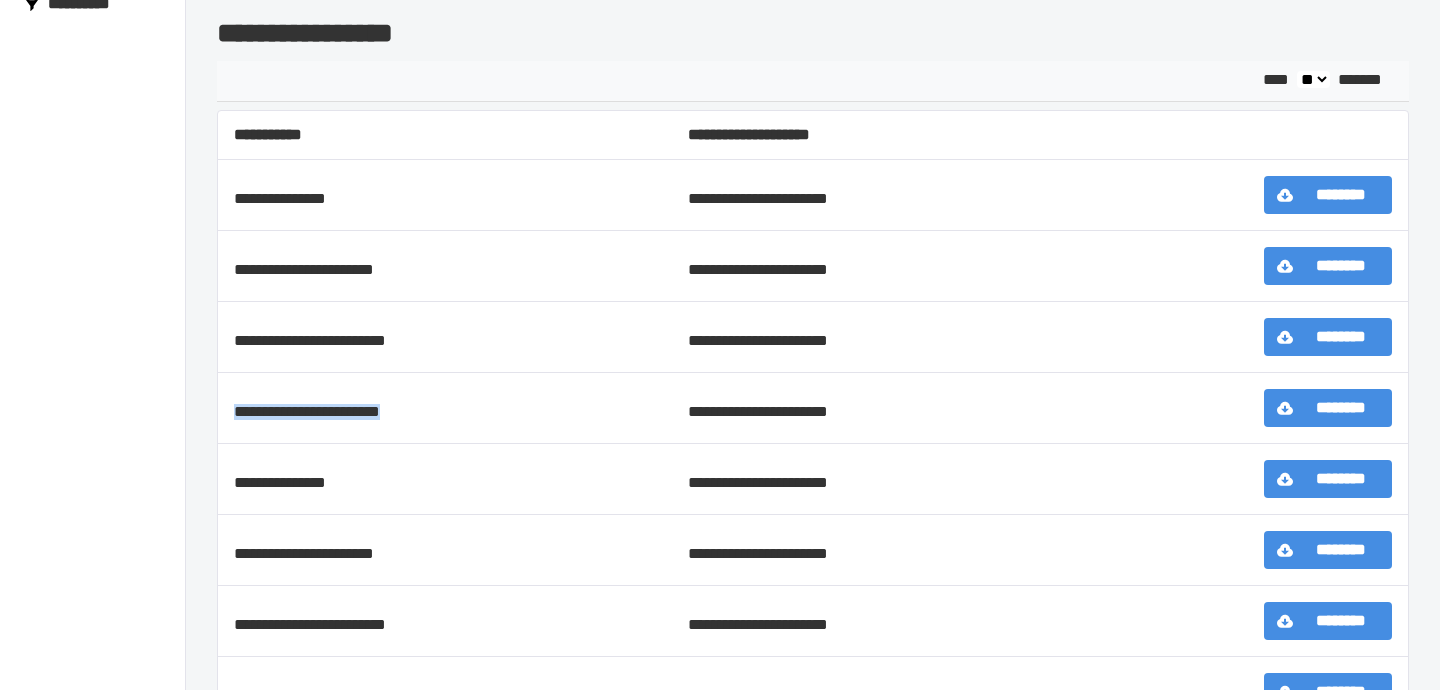 click on "**********" at bounding box center (445, 408) 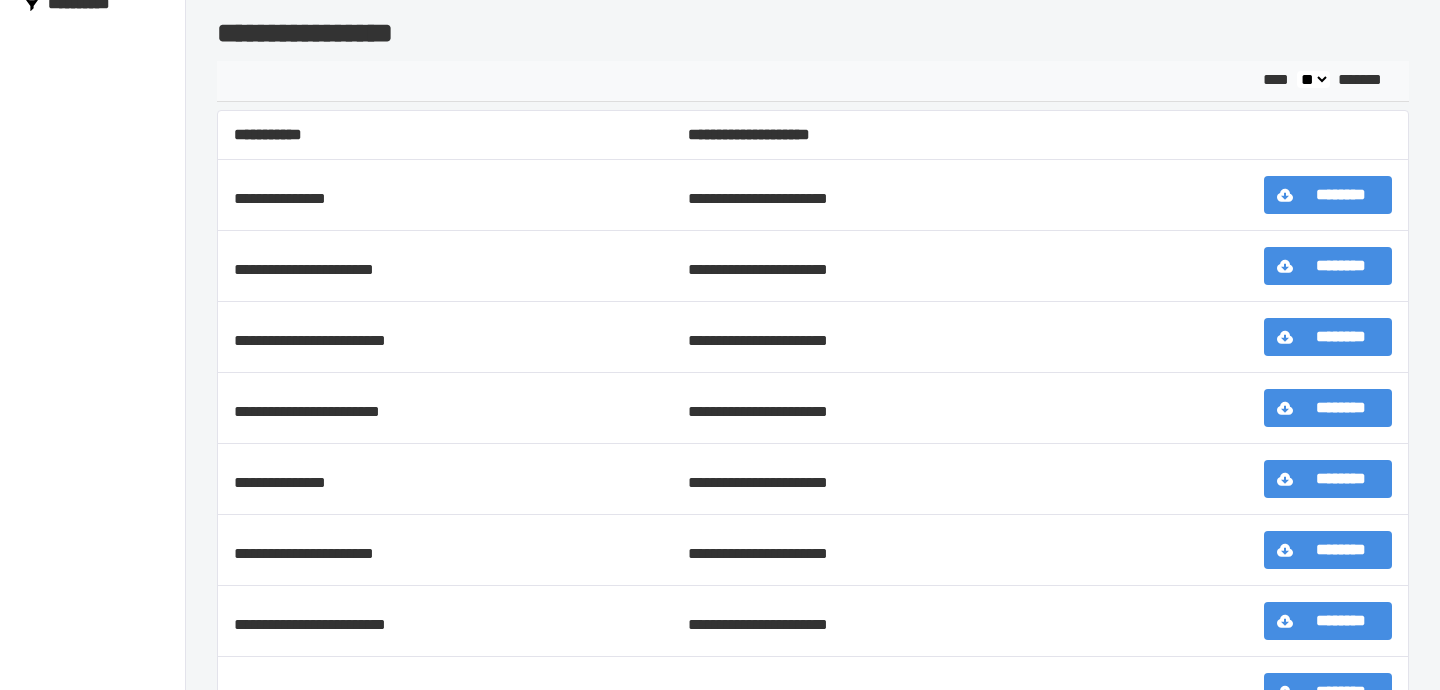 click on "**********" at bounding box center [445, 337] 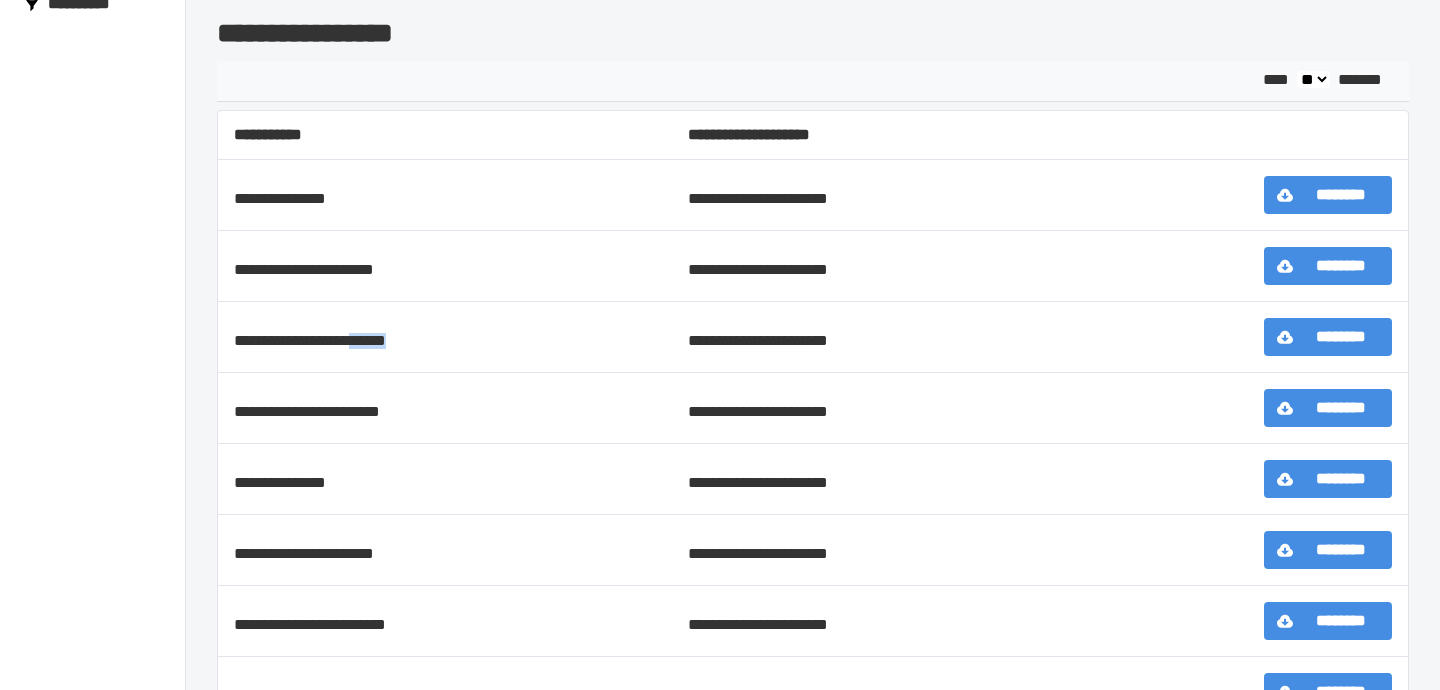 click on "**********" at bounding box center [445, 337] 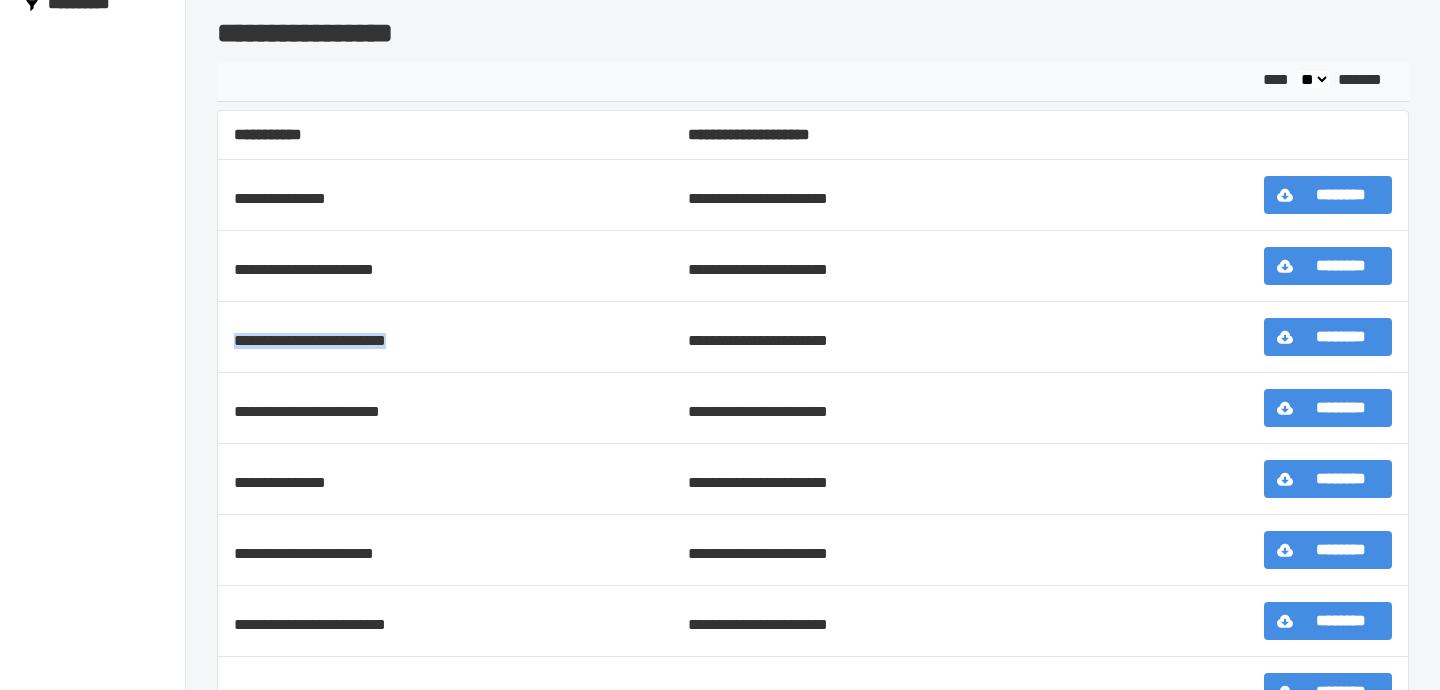 click on "**********" at bounding box center [445, 337] 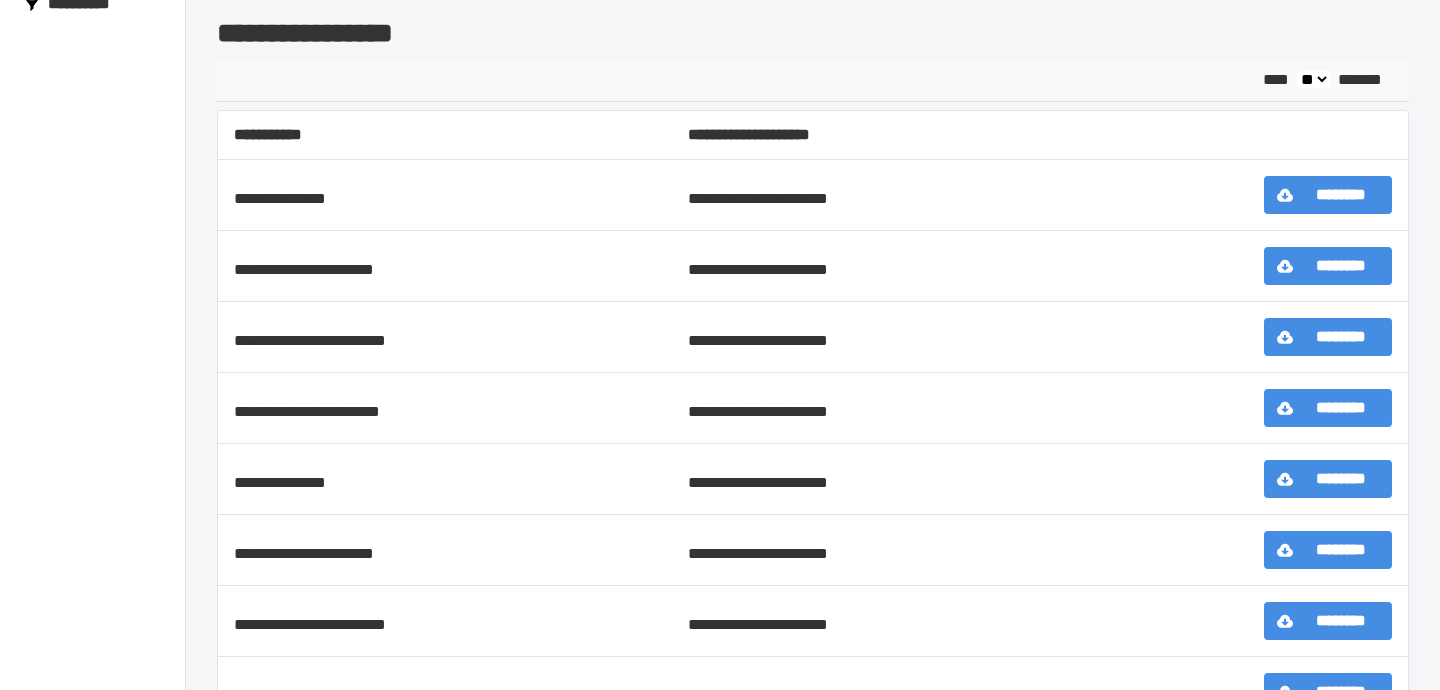 click on "**********" at bounding box center [445, 337] 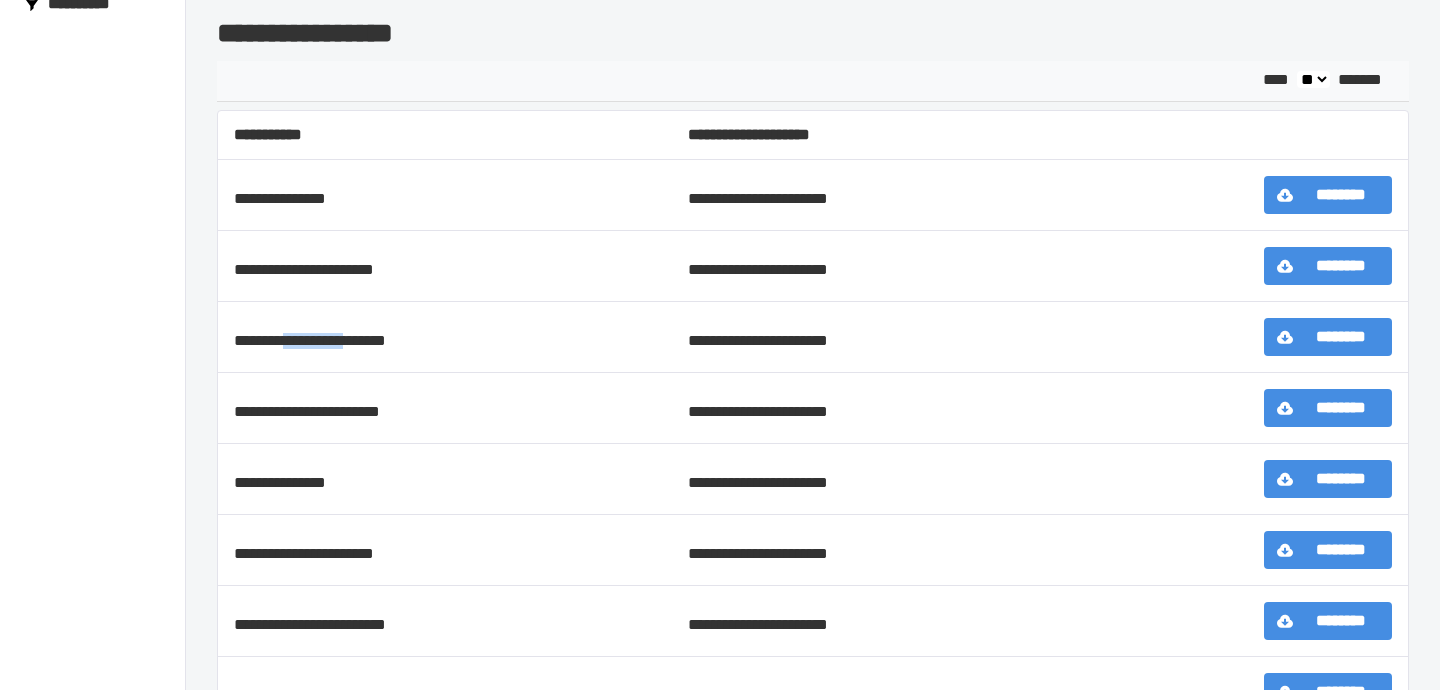 click on "**********" at bounding box center [445, 337] 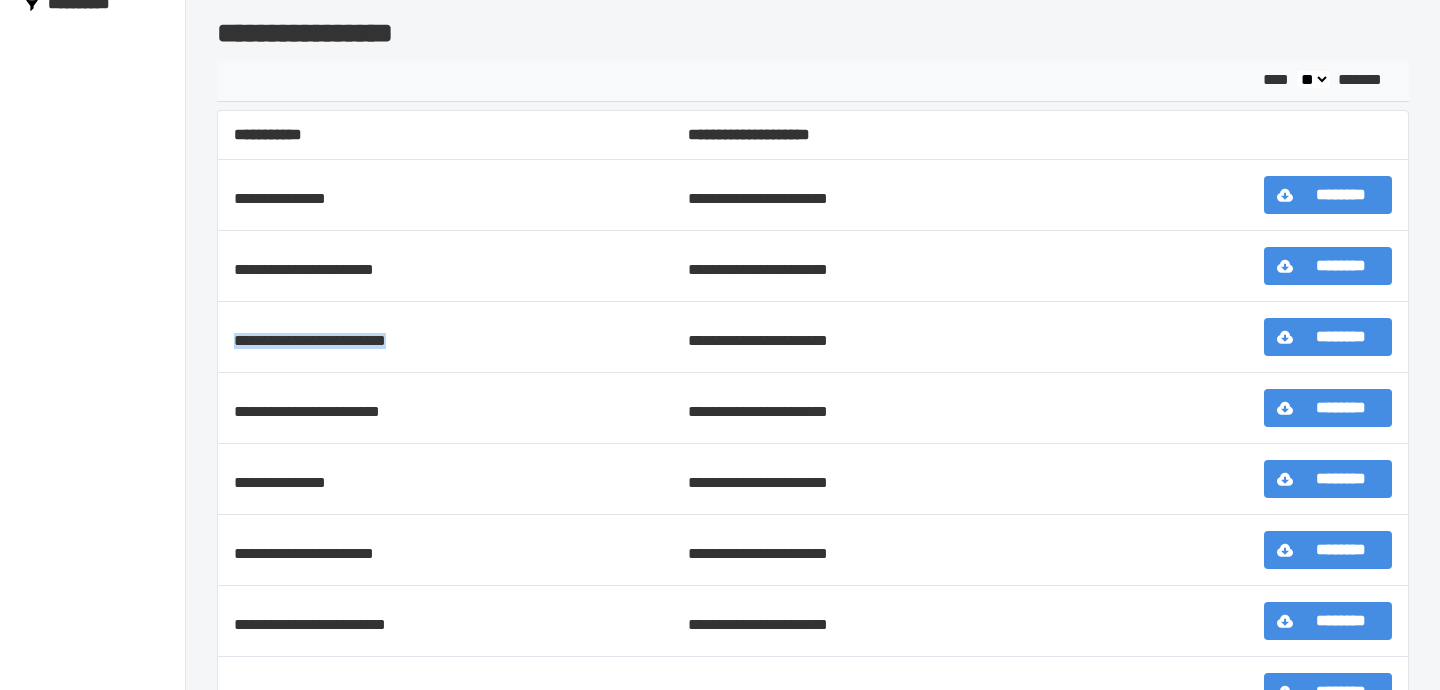 click on "**********" at bounding box center [445, 337] 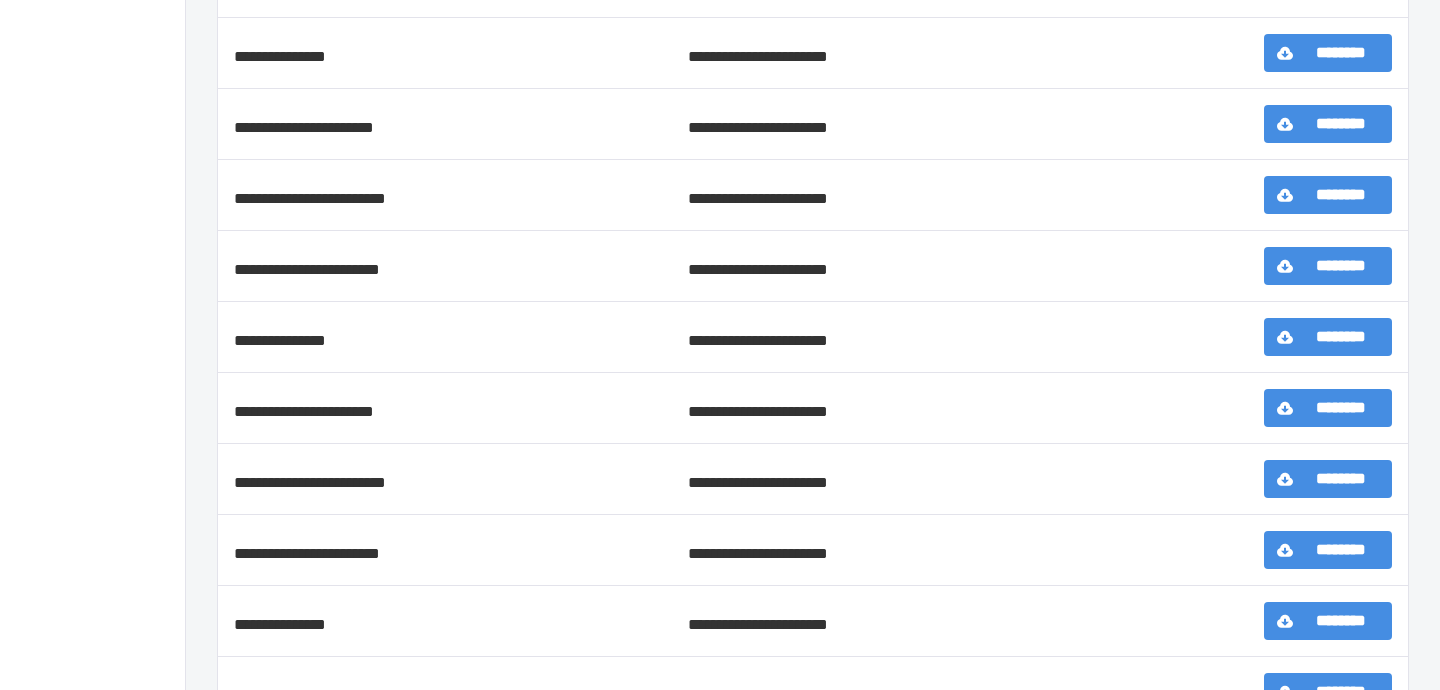 scroll, scrollTop: 447, scrollLeft: 0, axis: vertical 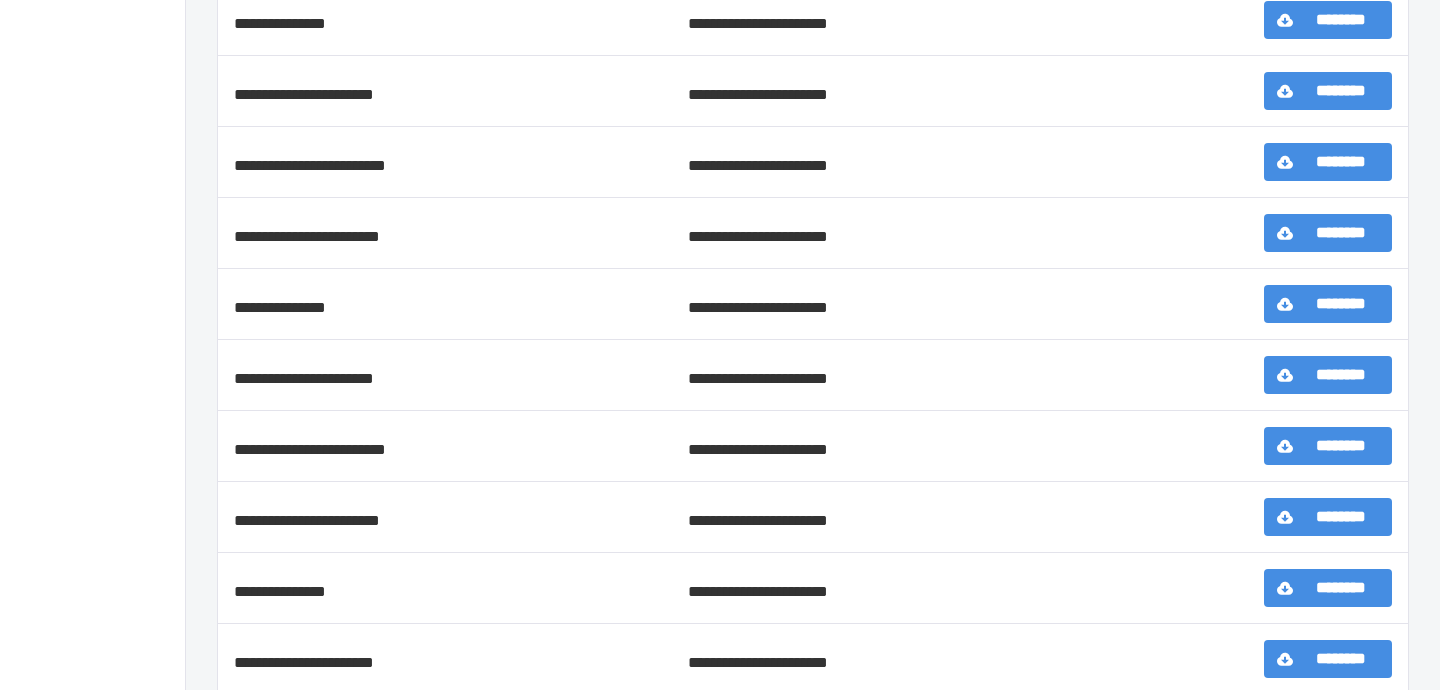 click on "**********" at bounding box center [445, 446] 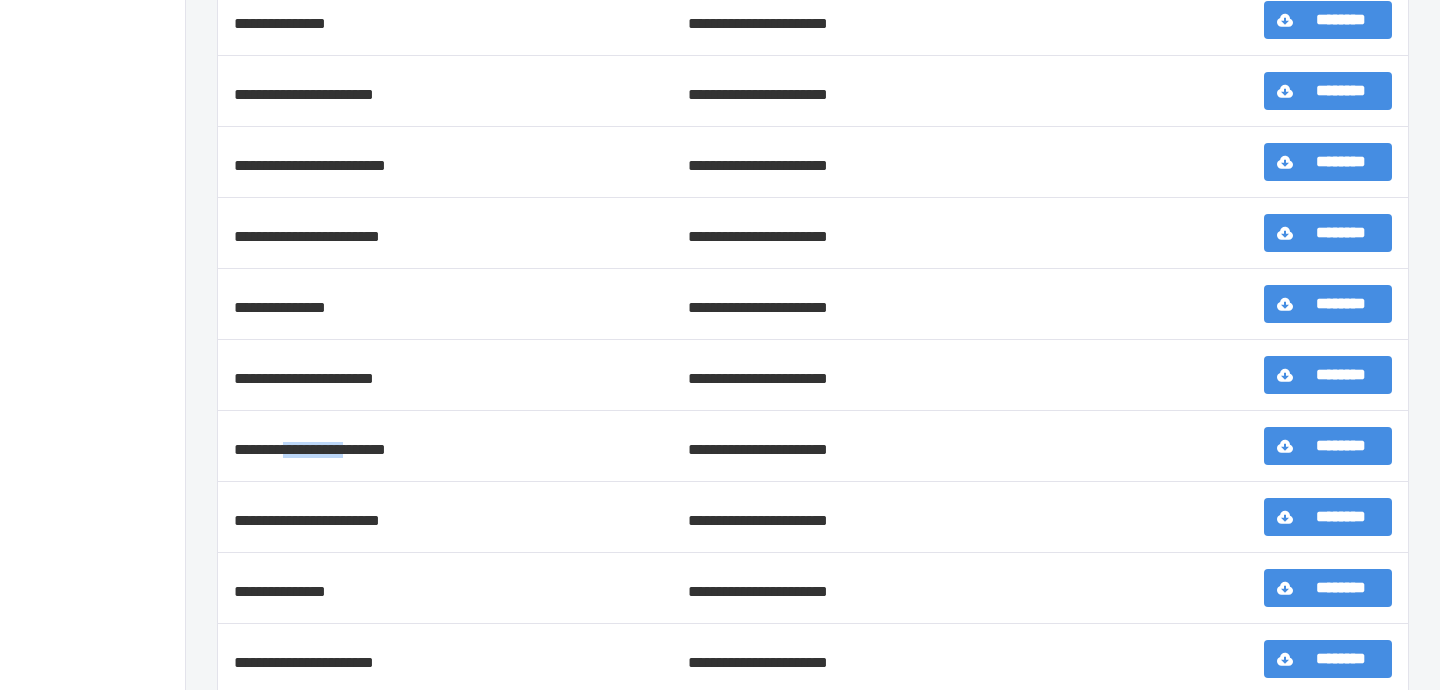 click on "**********" at bounding box center [445, 446] 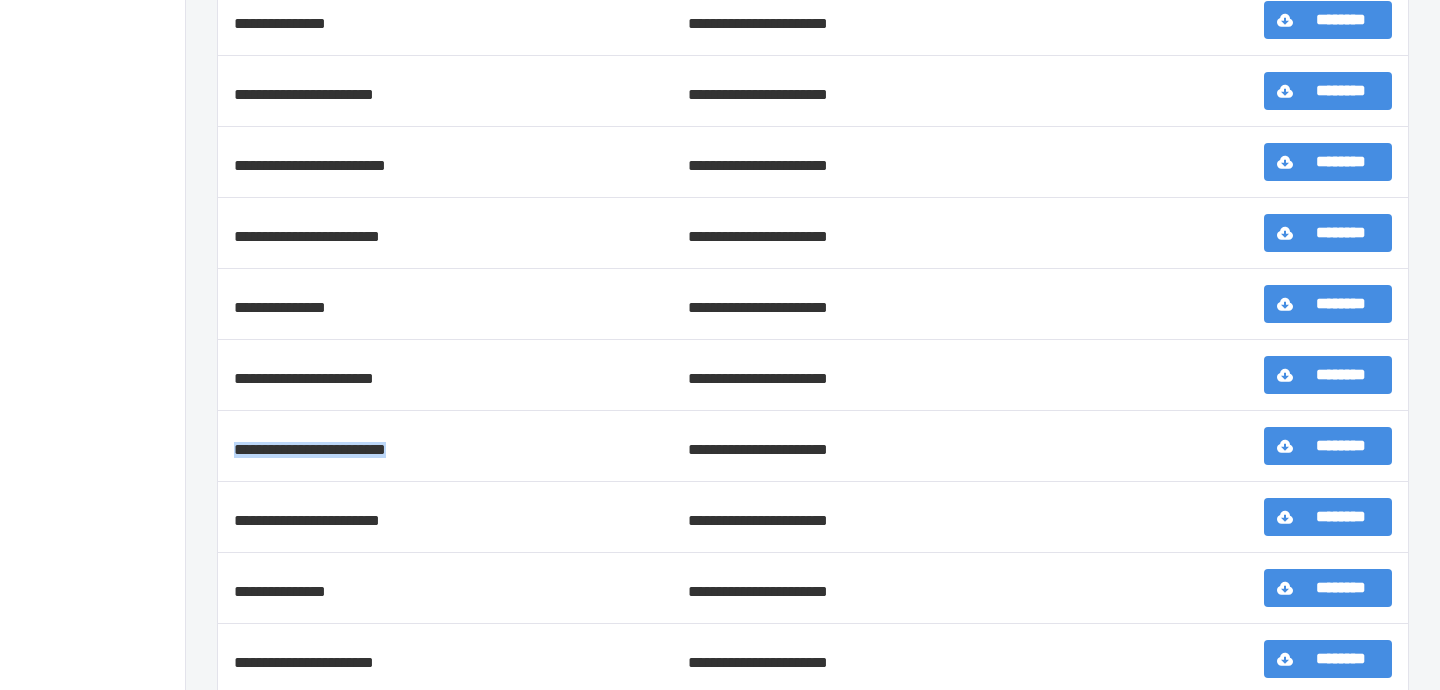 click on "**********" at bounding box center [445, 446] 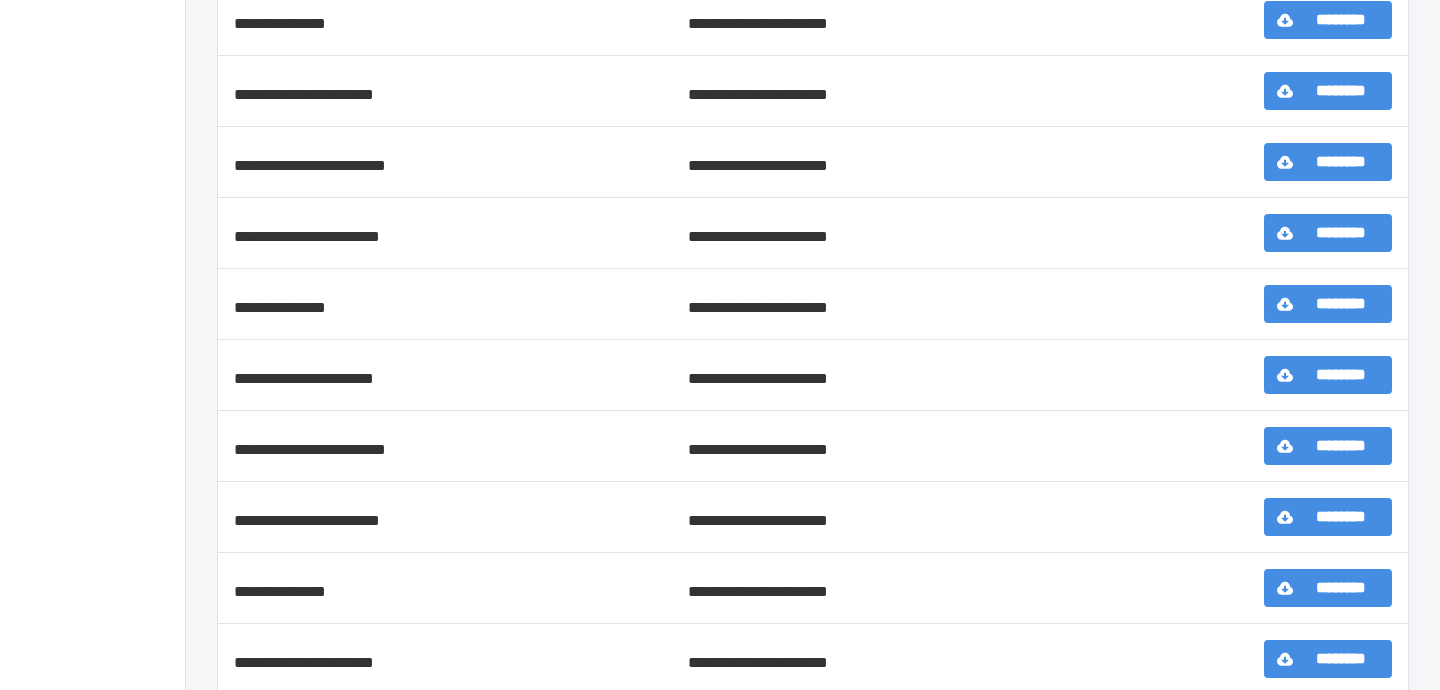 scroll, scrollTop: 524, scrollLeft: 0, axis: vertical 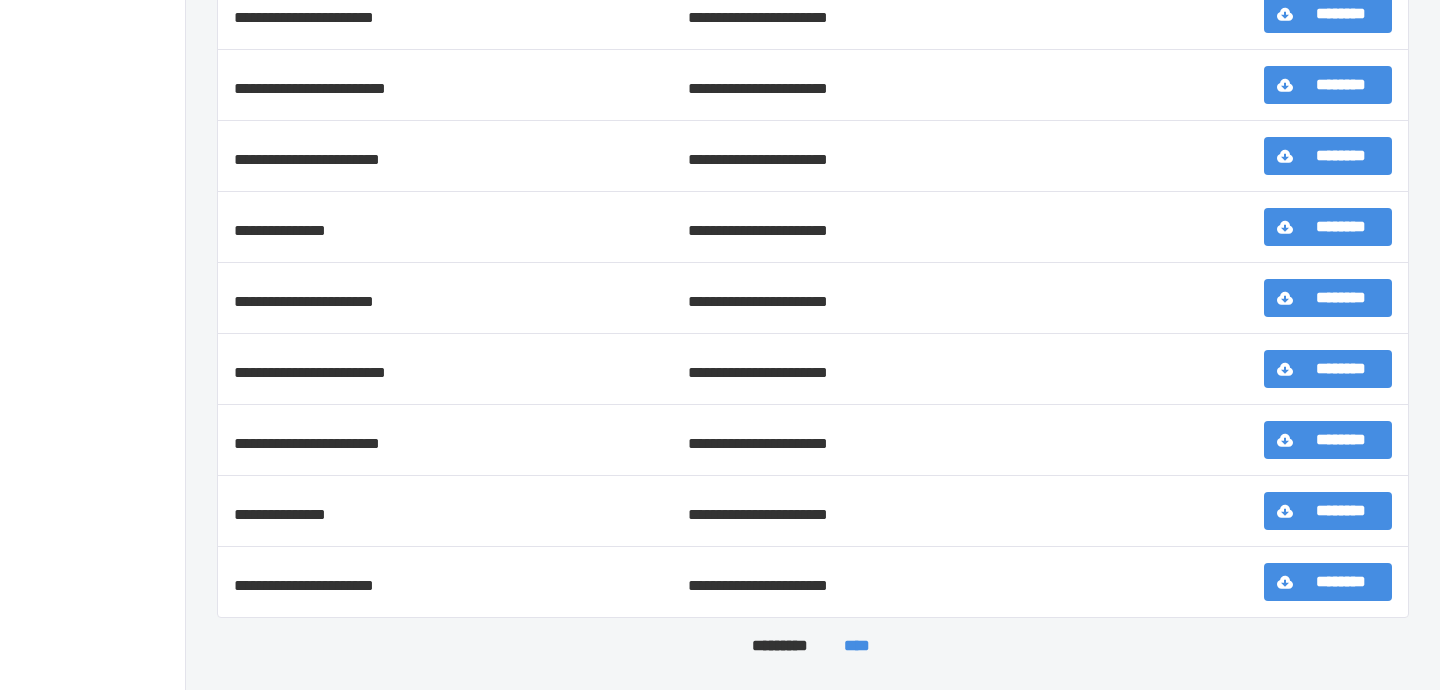 click on "**********" at bounding box center (445, 511) 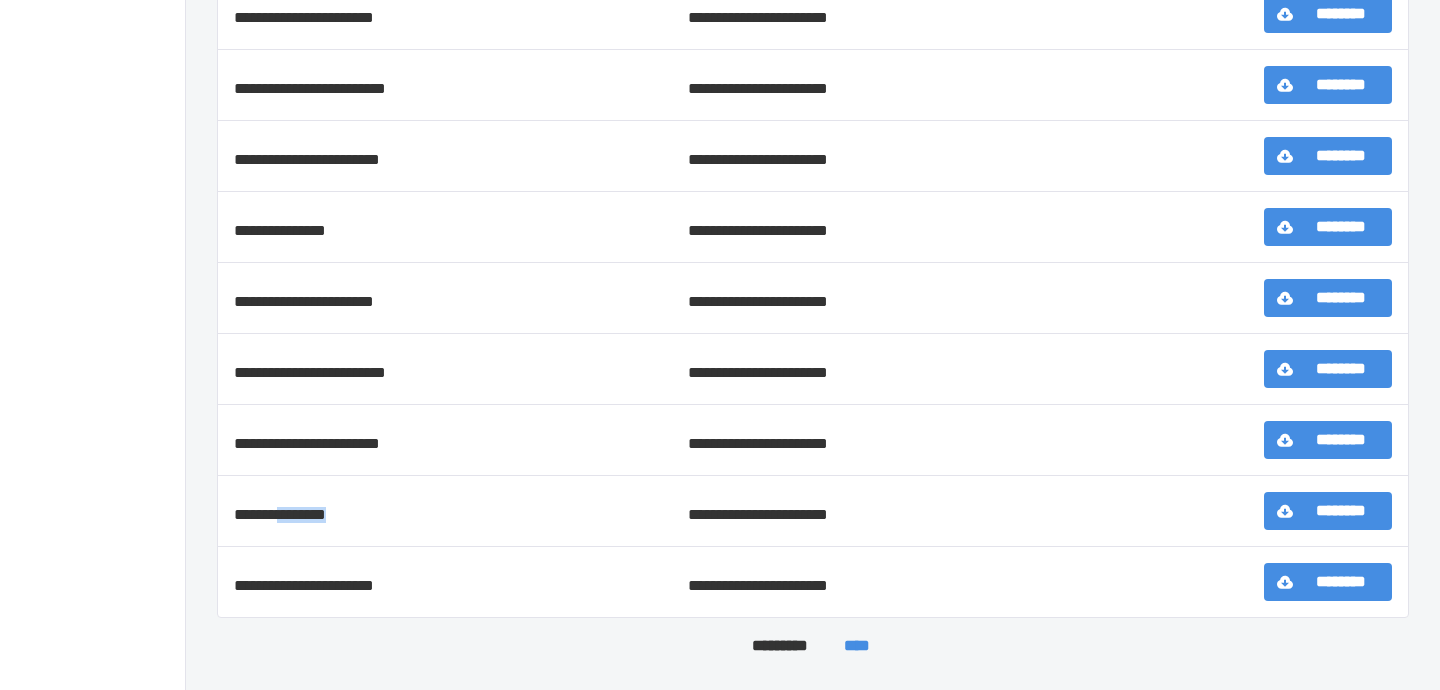 click on "**********" at bounding box center (445, 511) 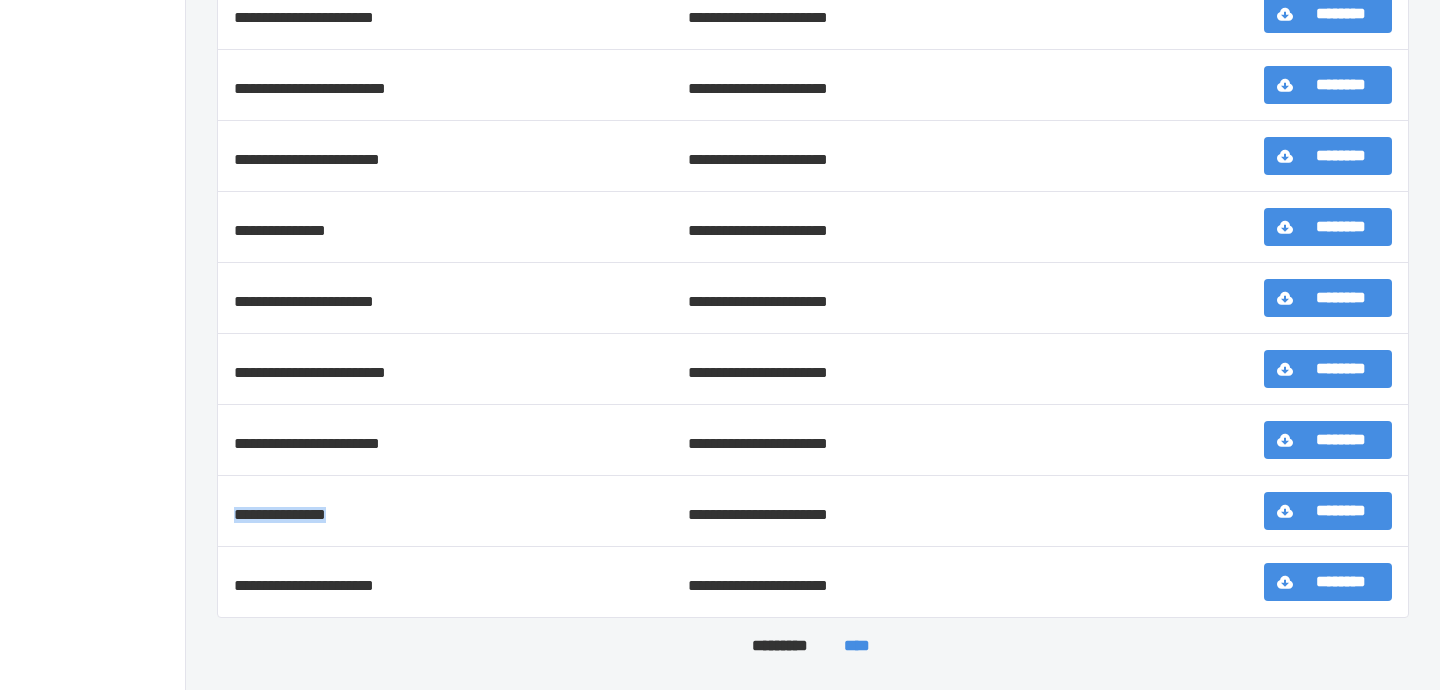 click on "**********" at bounding box center (445, 582) 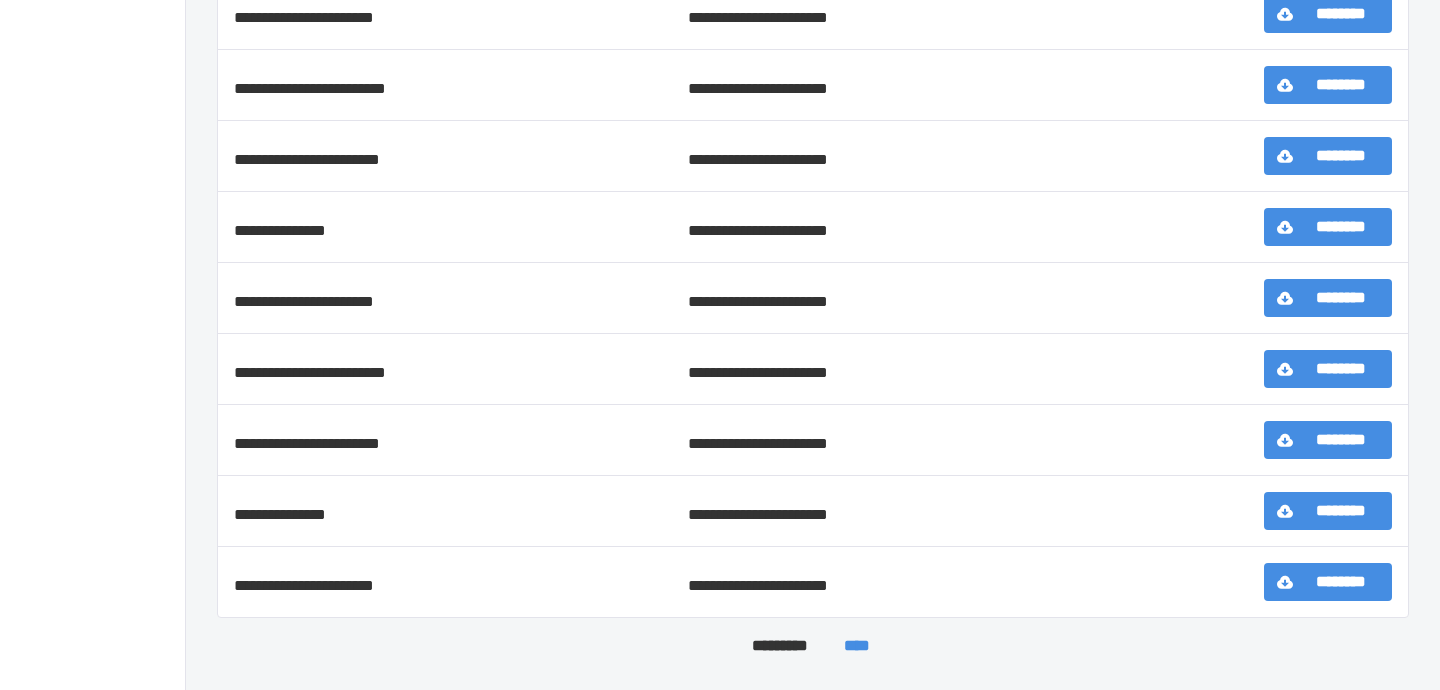 click on "**********" at bounding box center [445, 582] 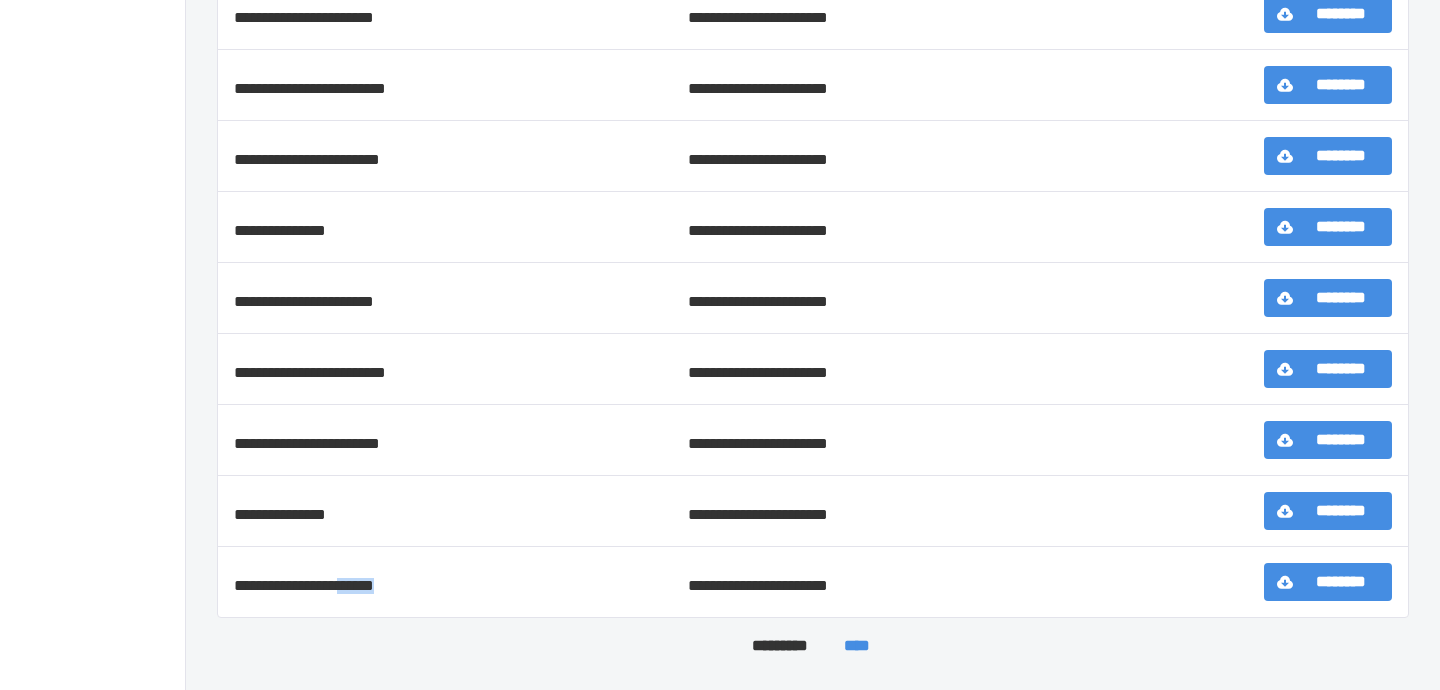 click on "**********" at bounding box center [445, 582] 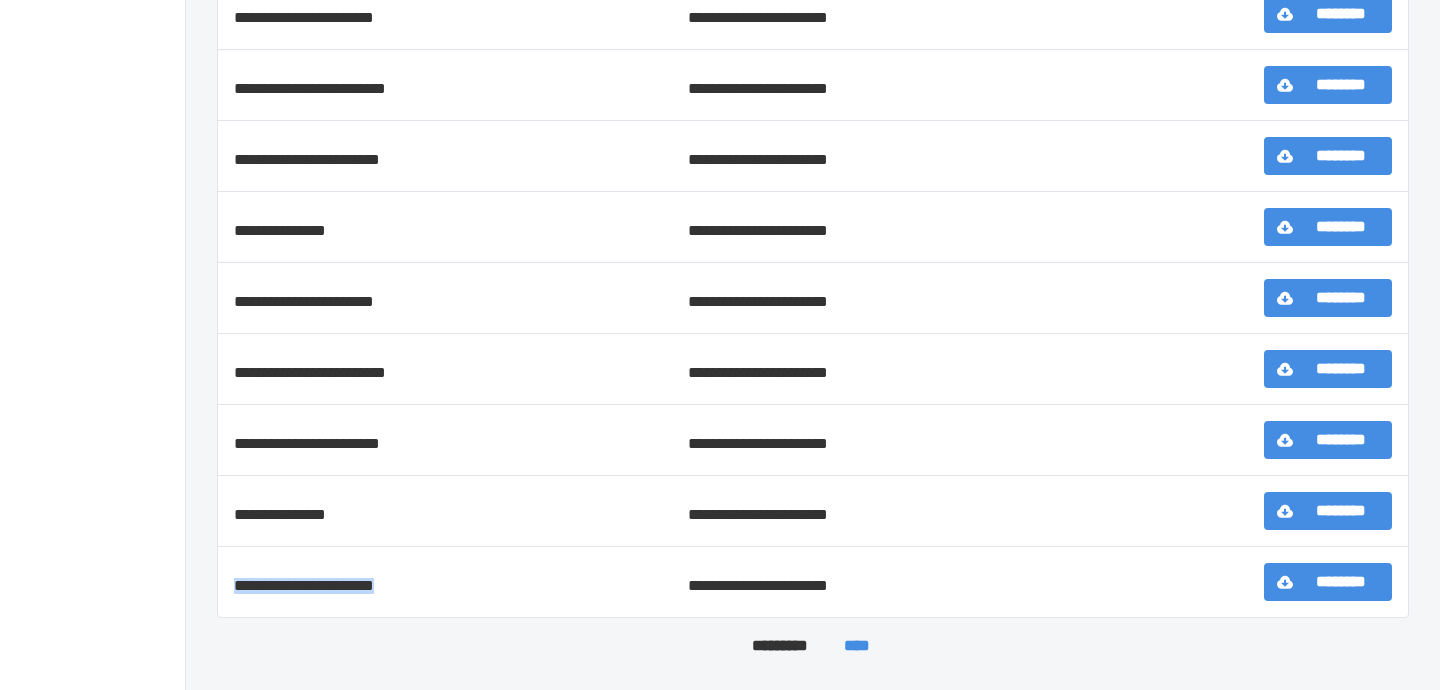 click on "**********" at bounding box center [445, 582] 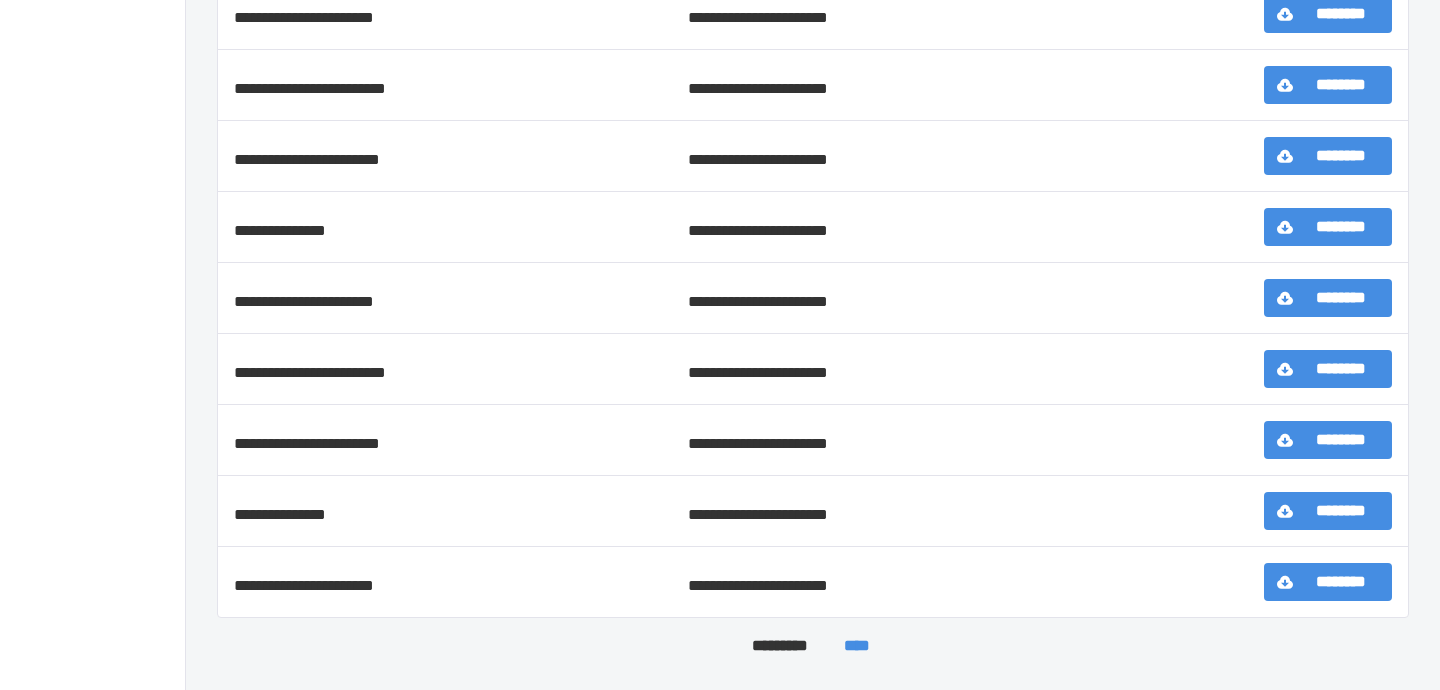 scroll, scrollTop: 0, scrollLeft: 0, axis: both 